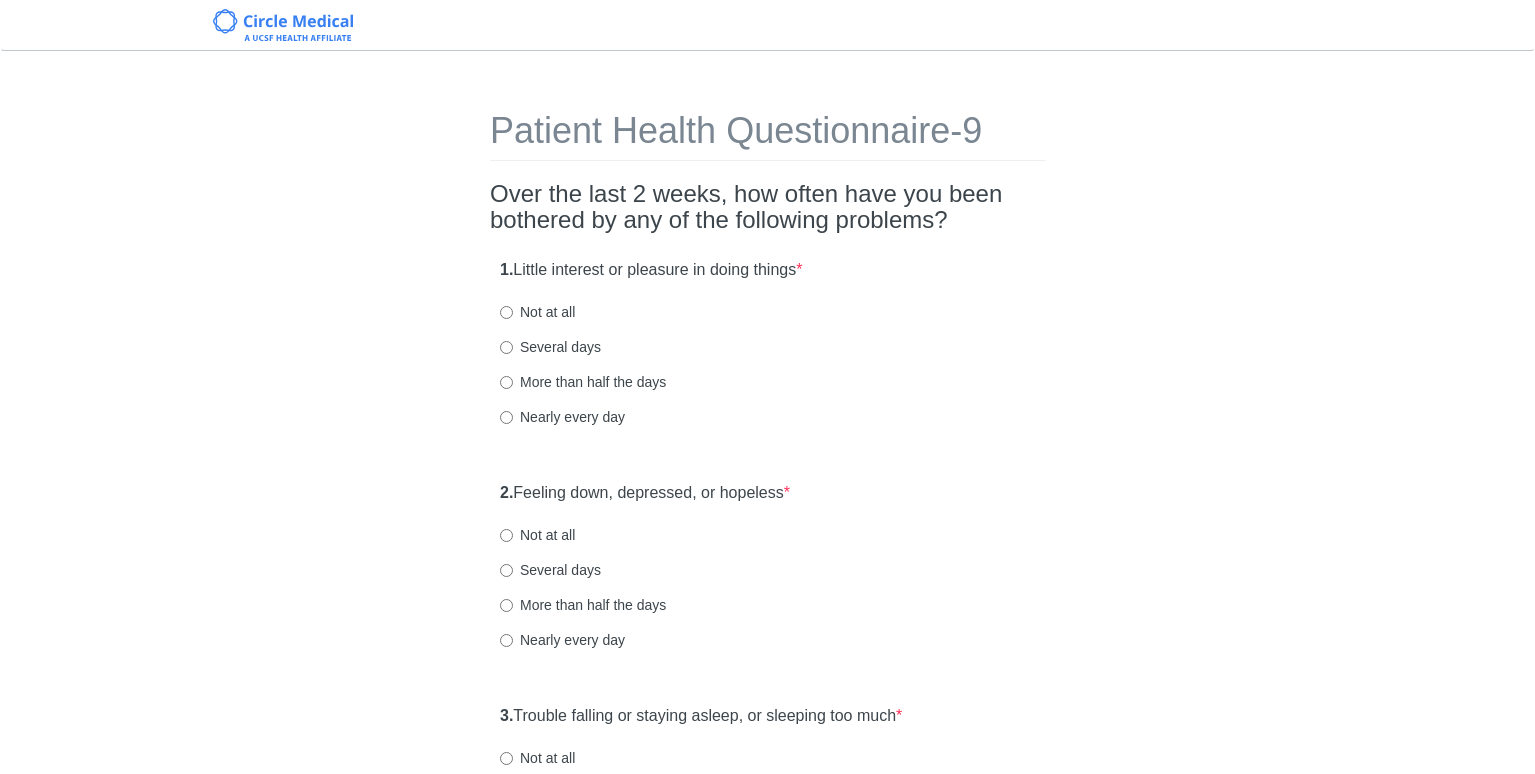 scroll, scrollTop: 0, scrollLeft: 0, axis: both 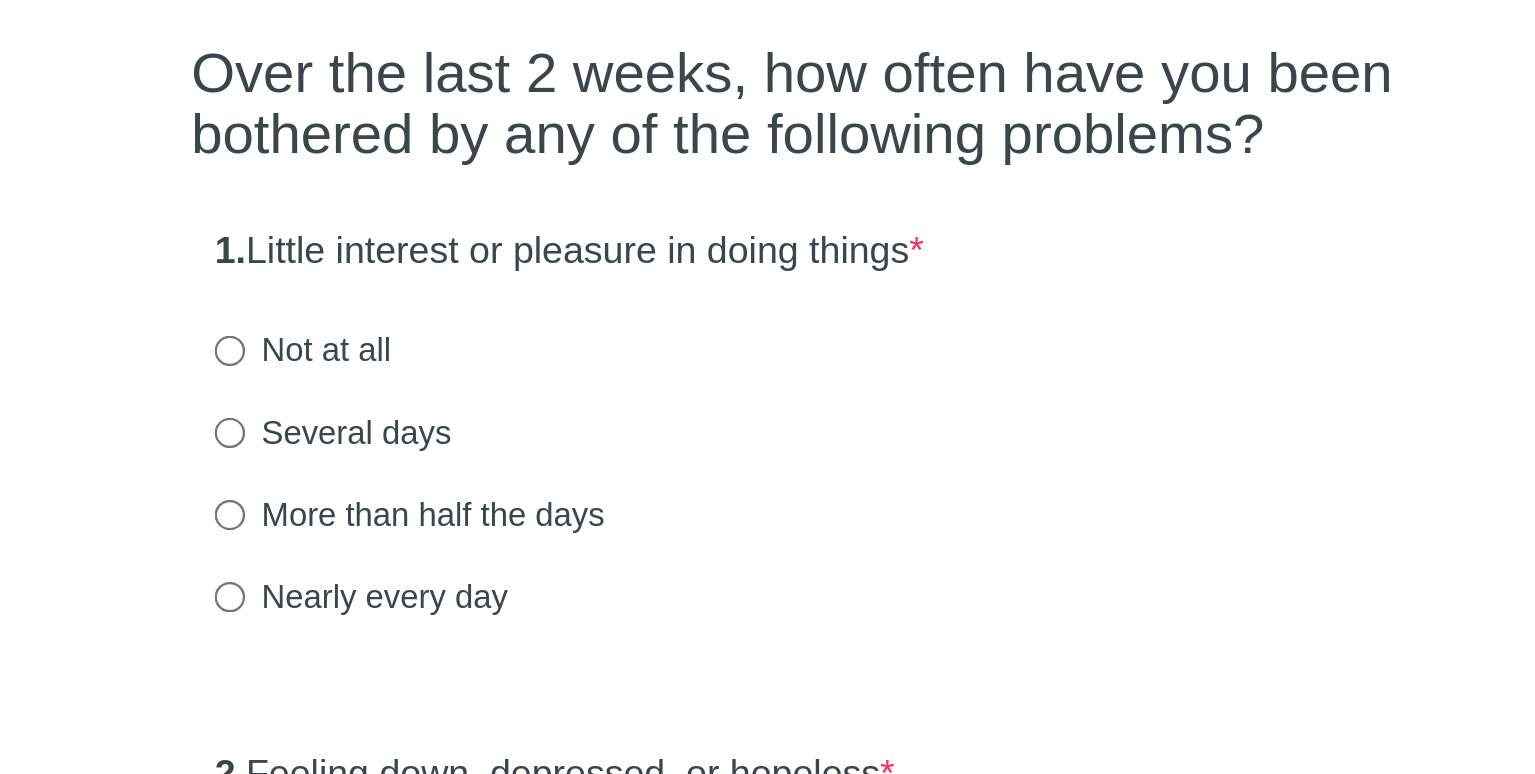 click on "Not at all" at bounding box center [537, 312] 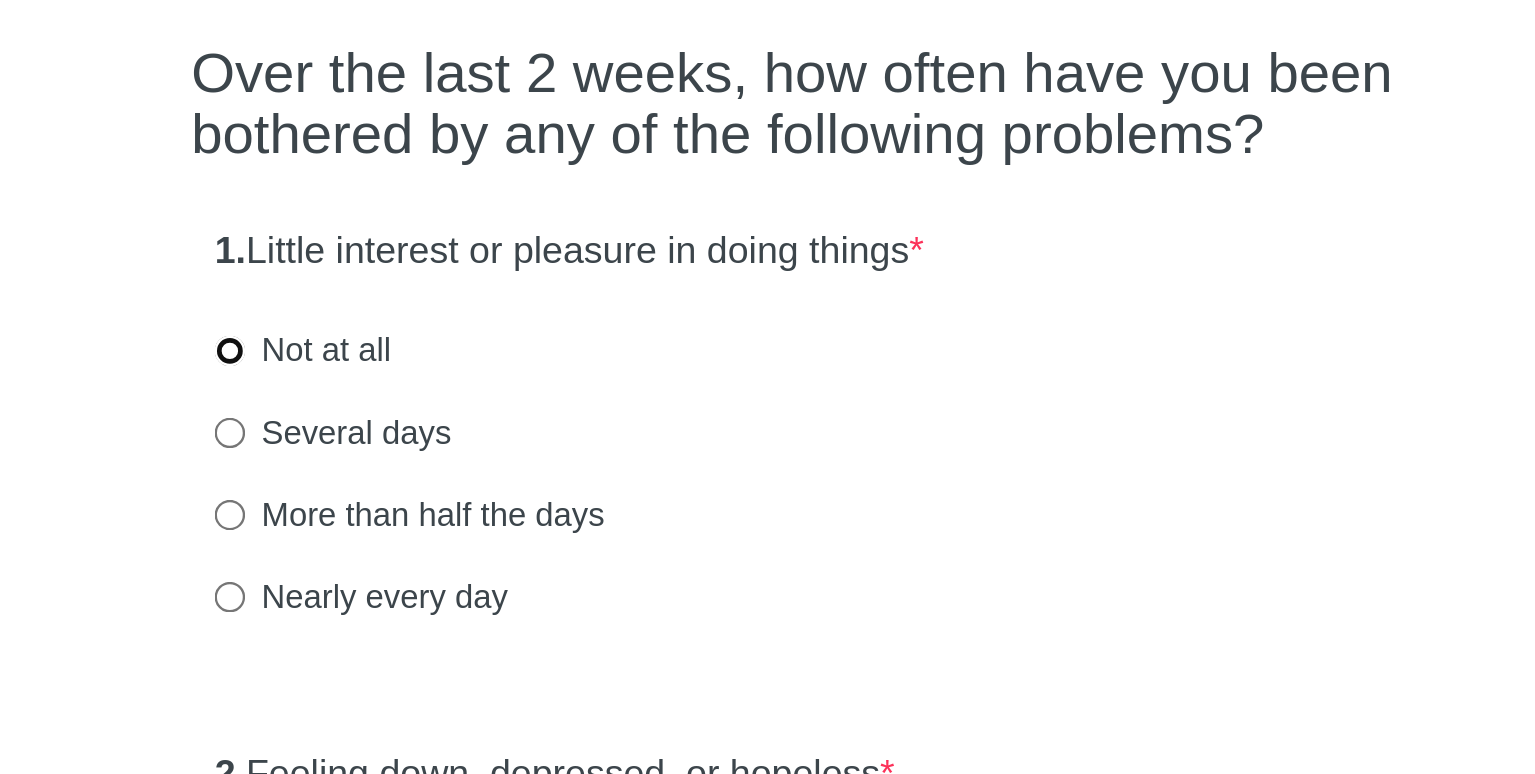click on "Not at all" at bounding box center (506, 312) 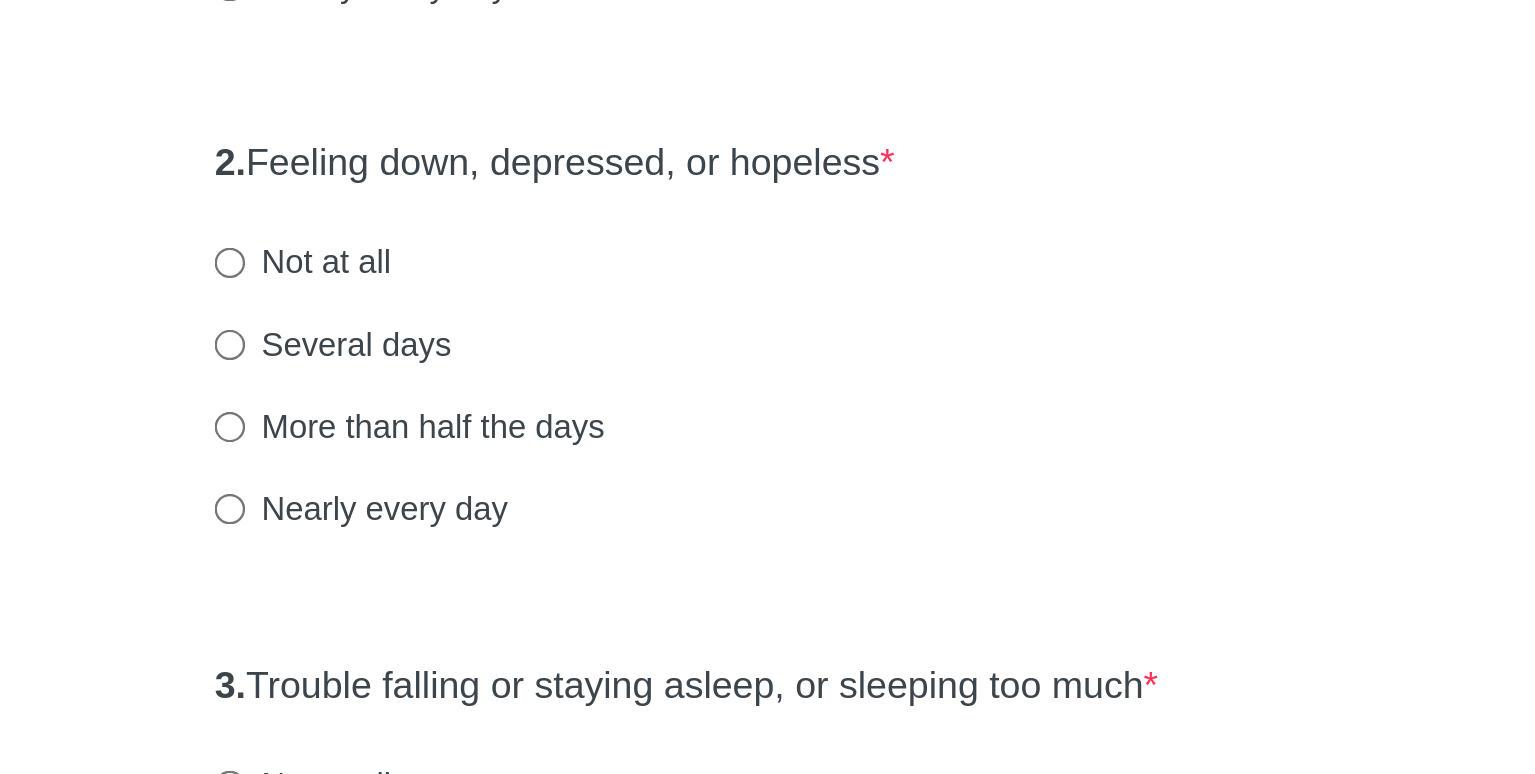 click on "Not at all" at bounding box center [537, 535] 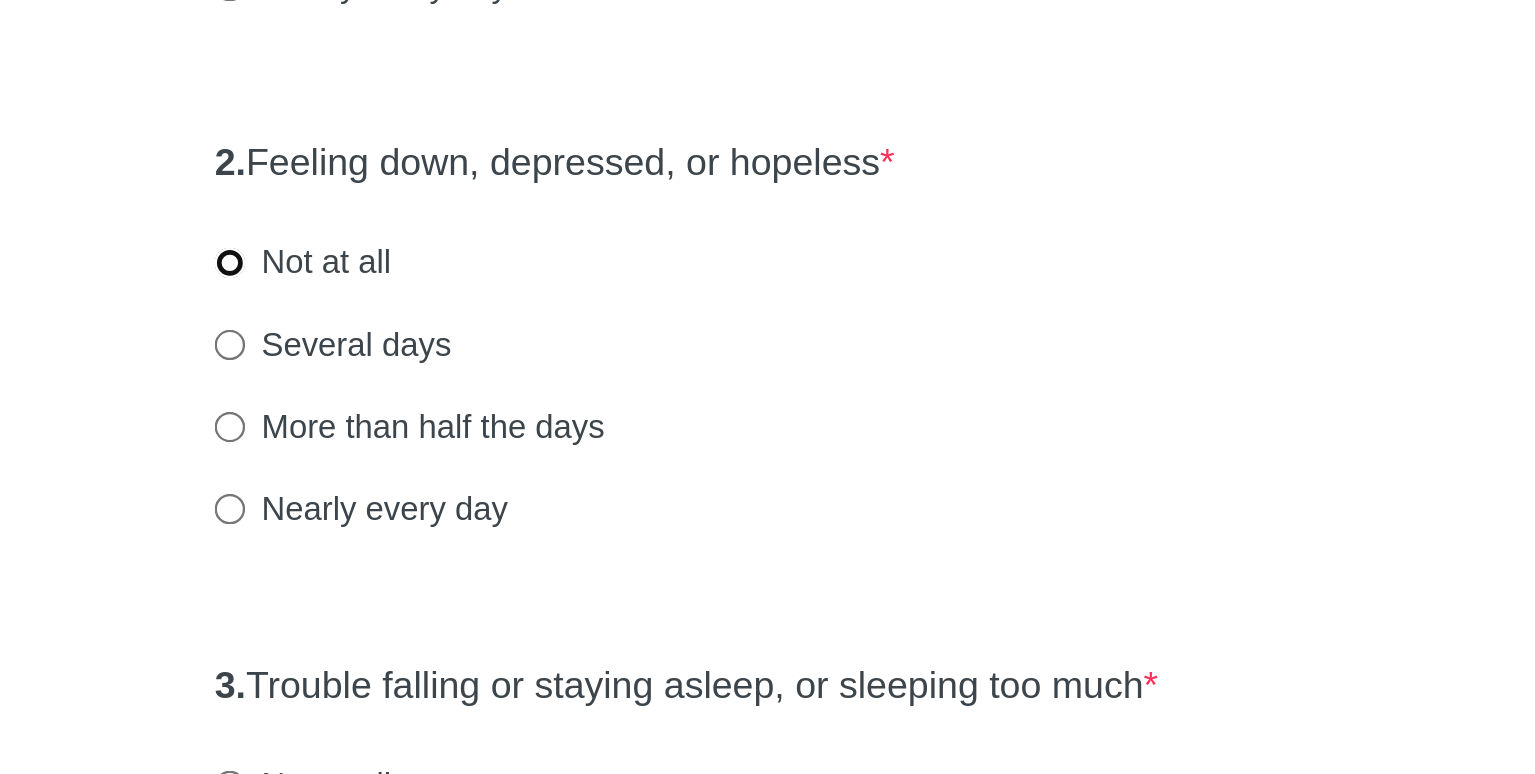 radio on "true" 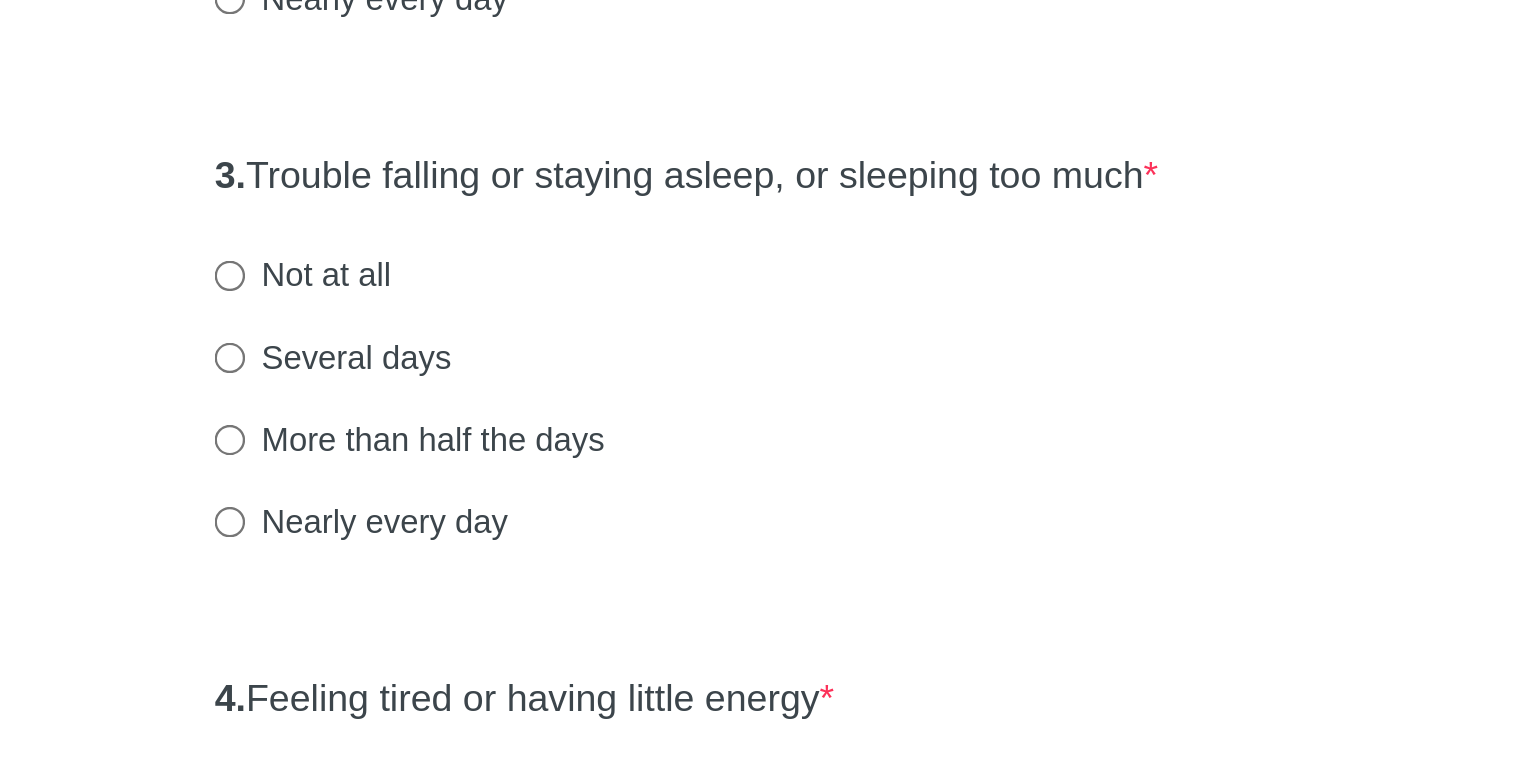 scroll, scrollTop: 199, scrollLeft: 0, axis: vertical 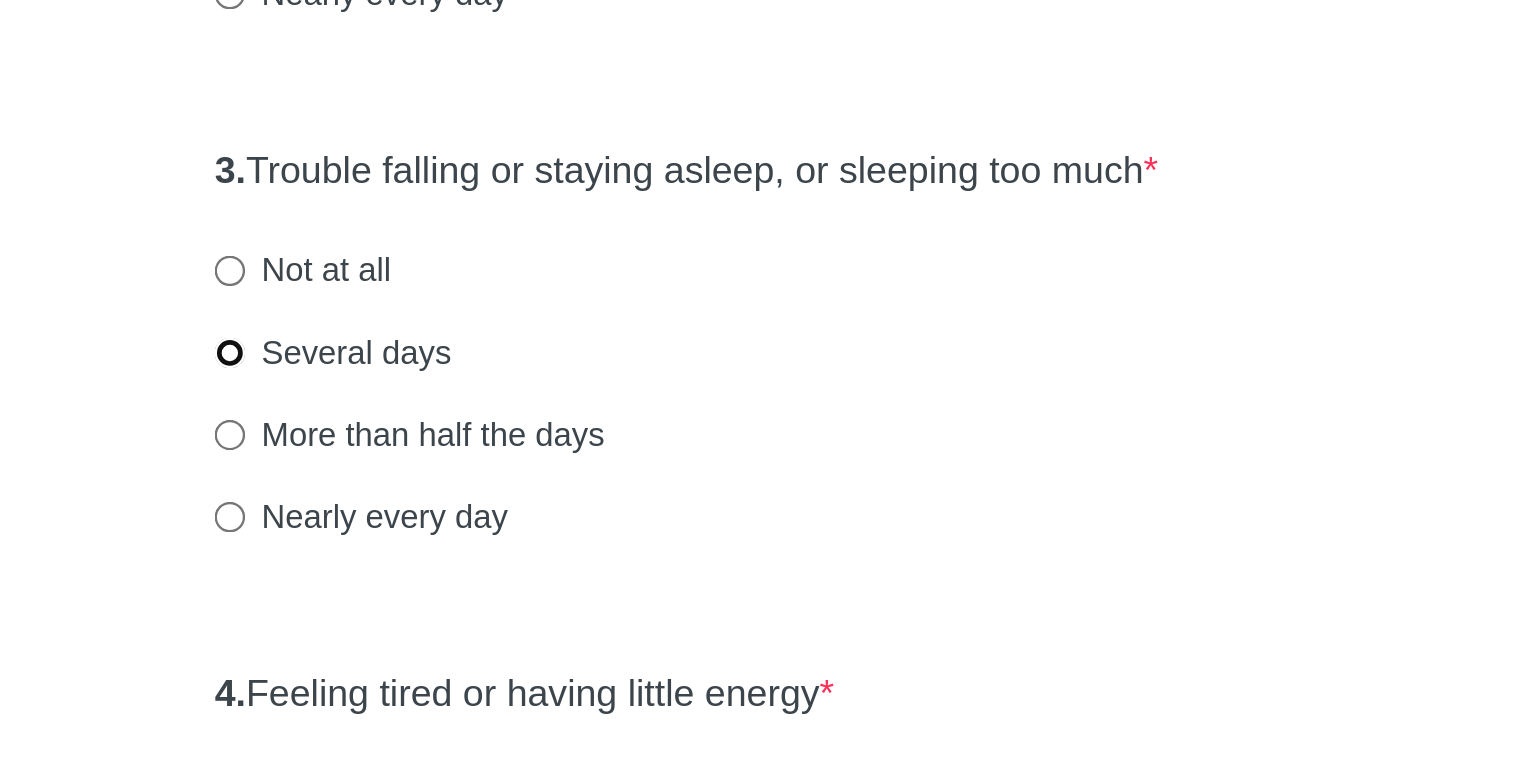 click on "Several days" at bounding box center (506, 594) 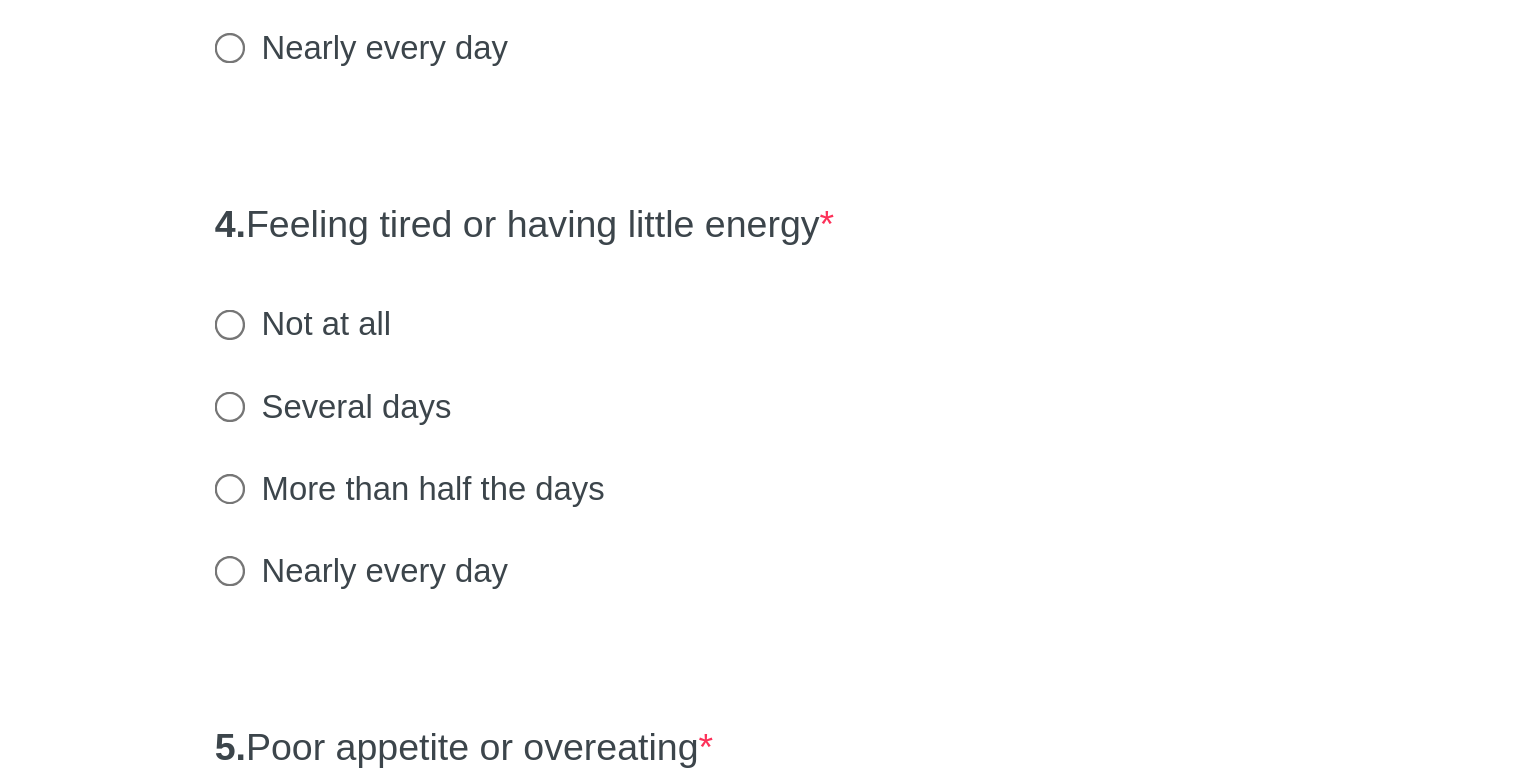 scroll, scrollTop: 400, scrollLeft: 0, axis: vertical 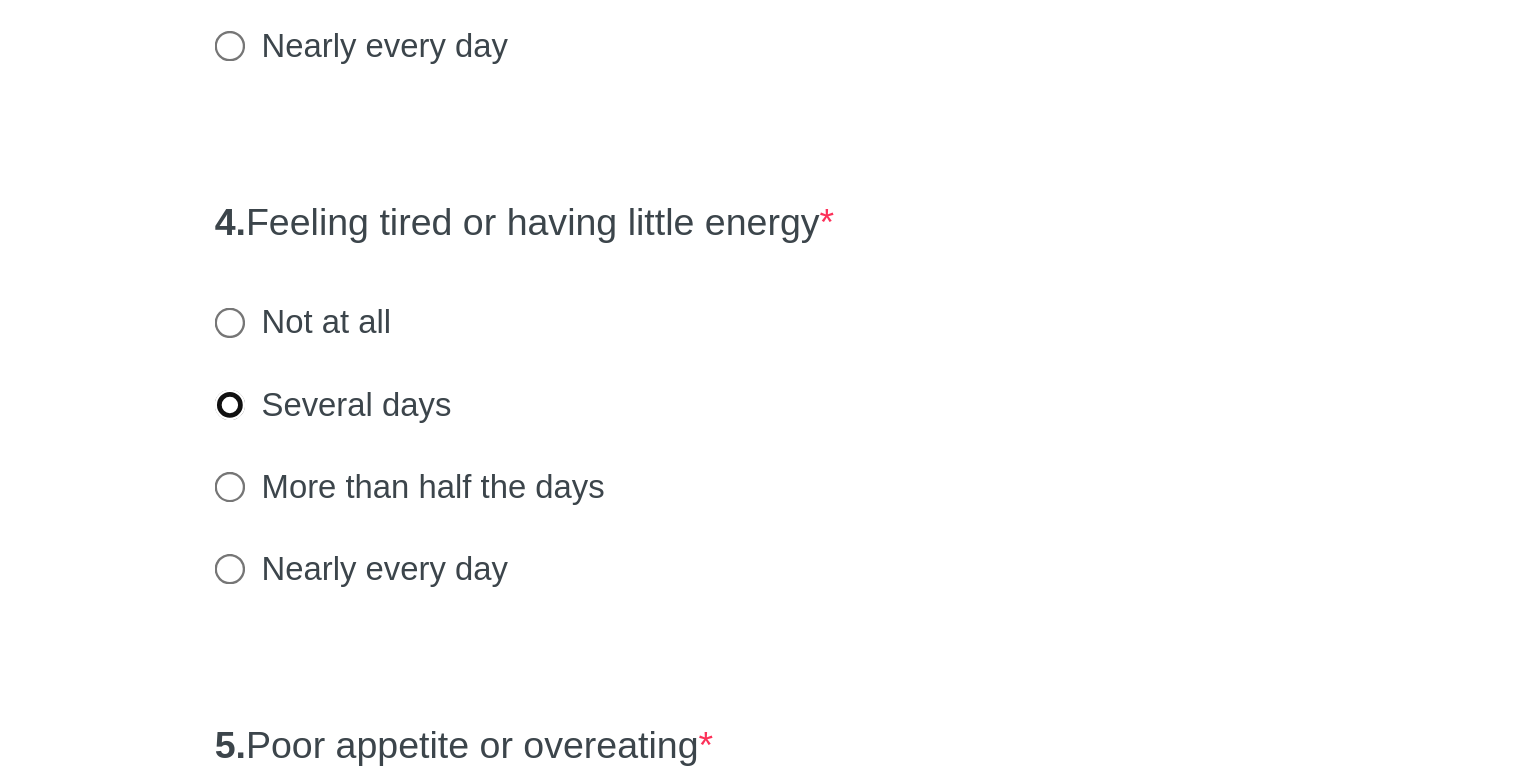 click on "Several days" at bounding box center (506, 616) 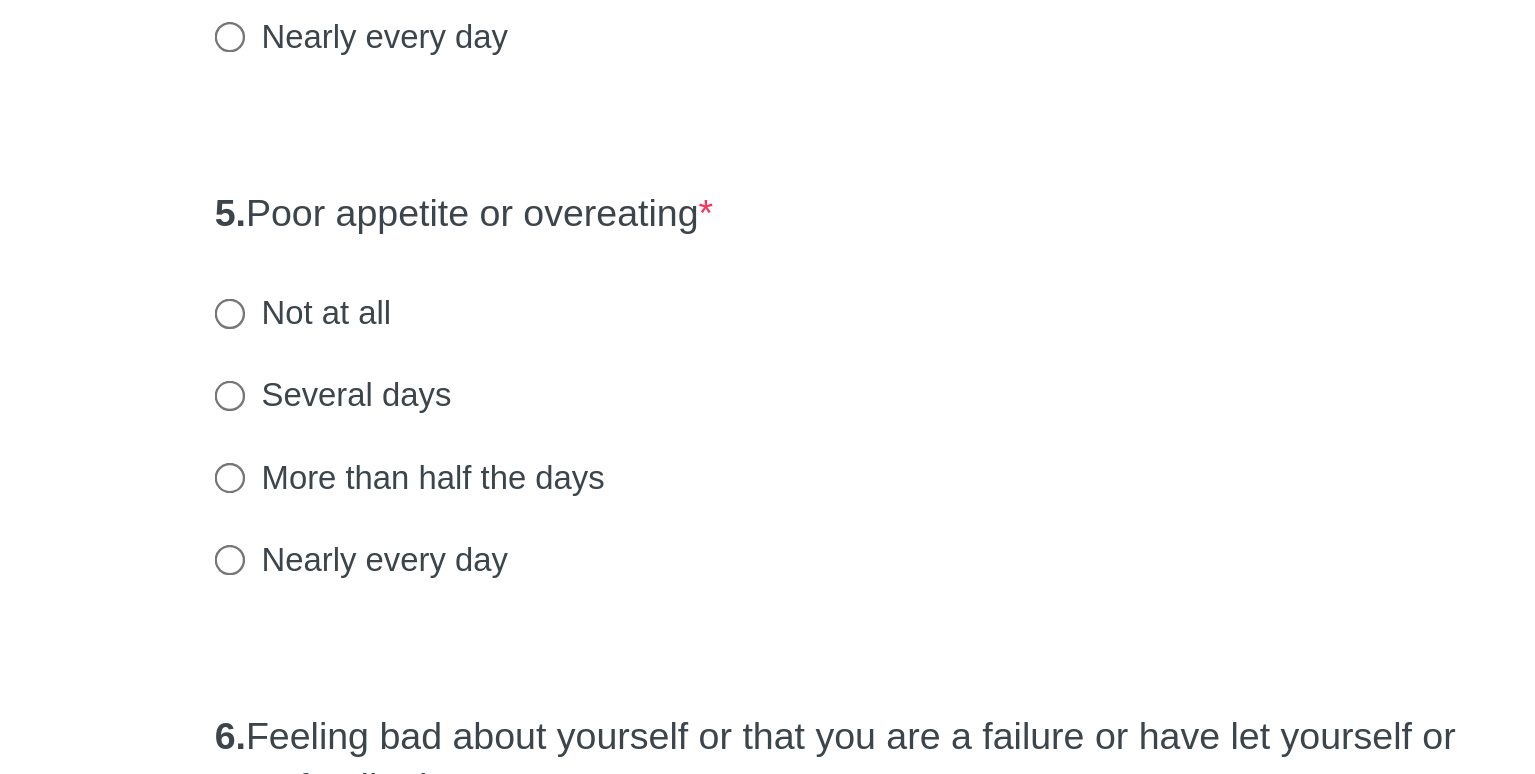 scroll, scrollTop: 628, scrollLeft: 0, axis: vertical 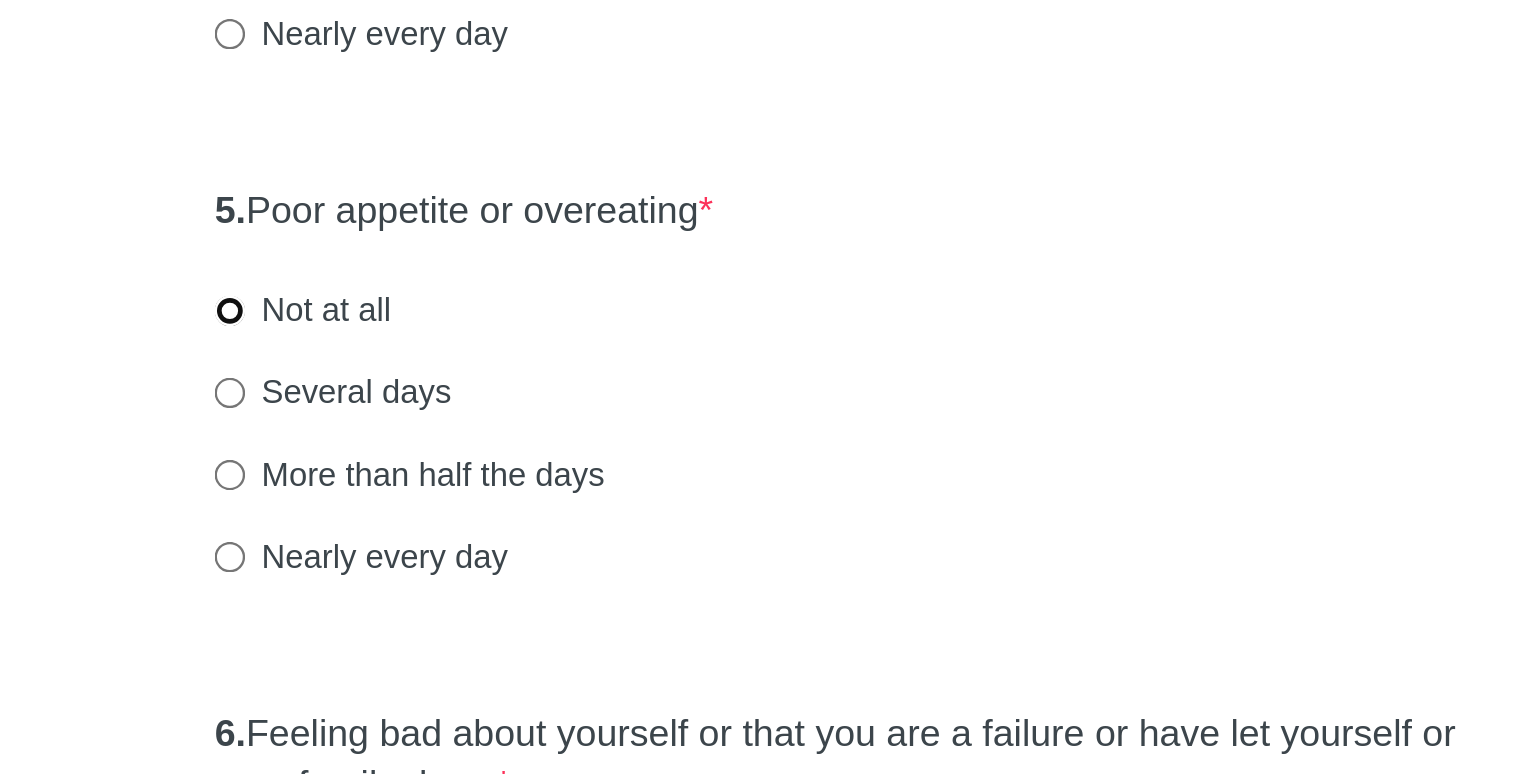 click on "Not at all" at bounding box center (506, 576) 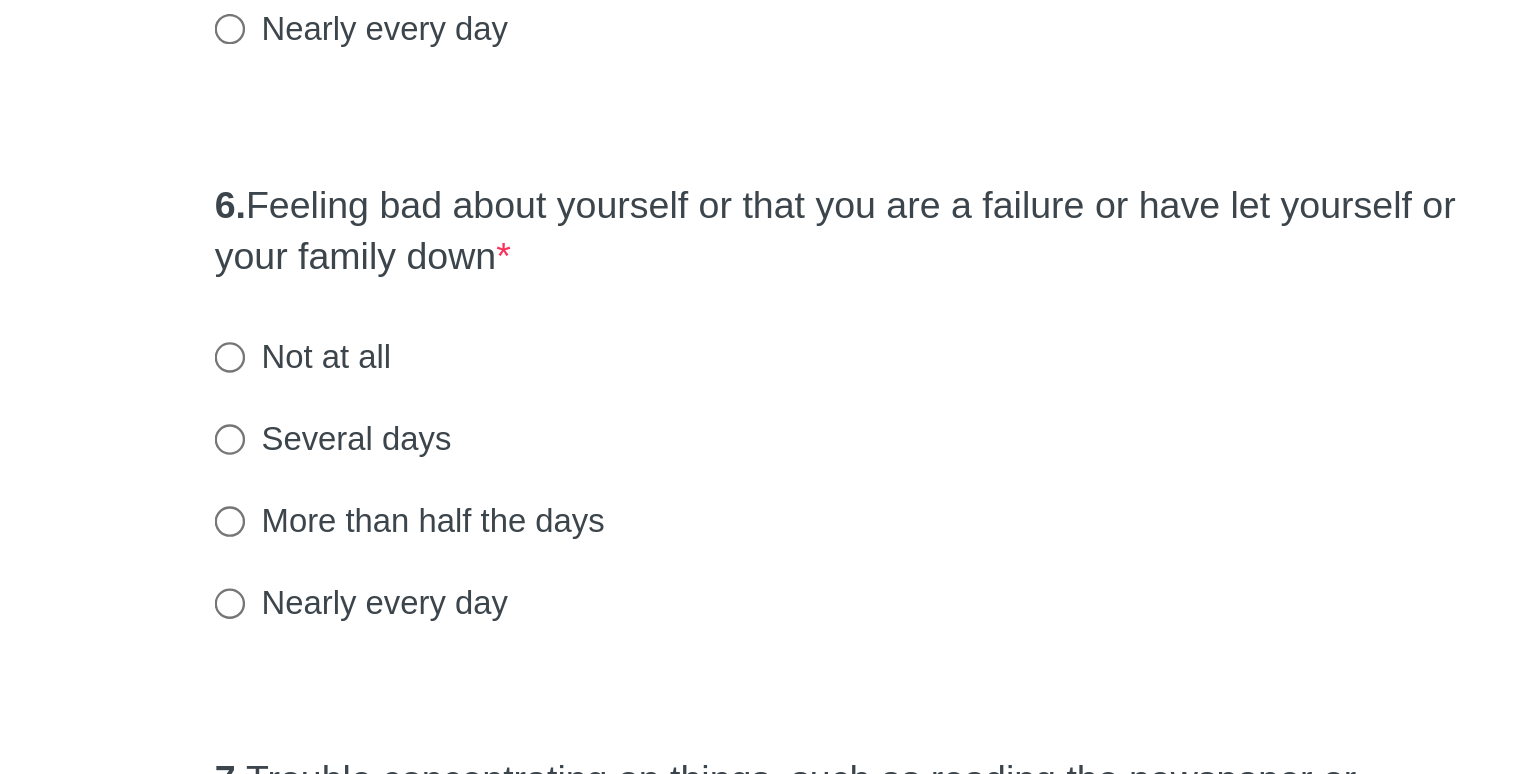 scroll, scrollTop: 853, scrollLeft: 0, axis: vertical 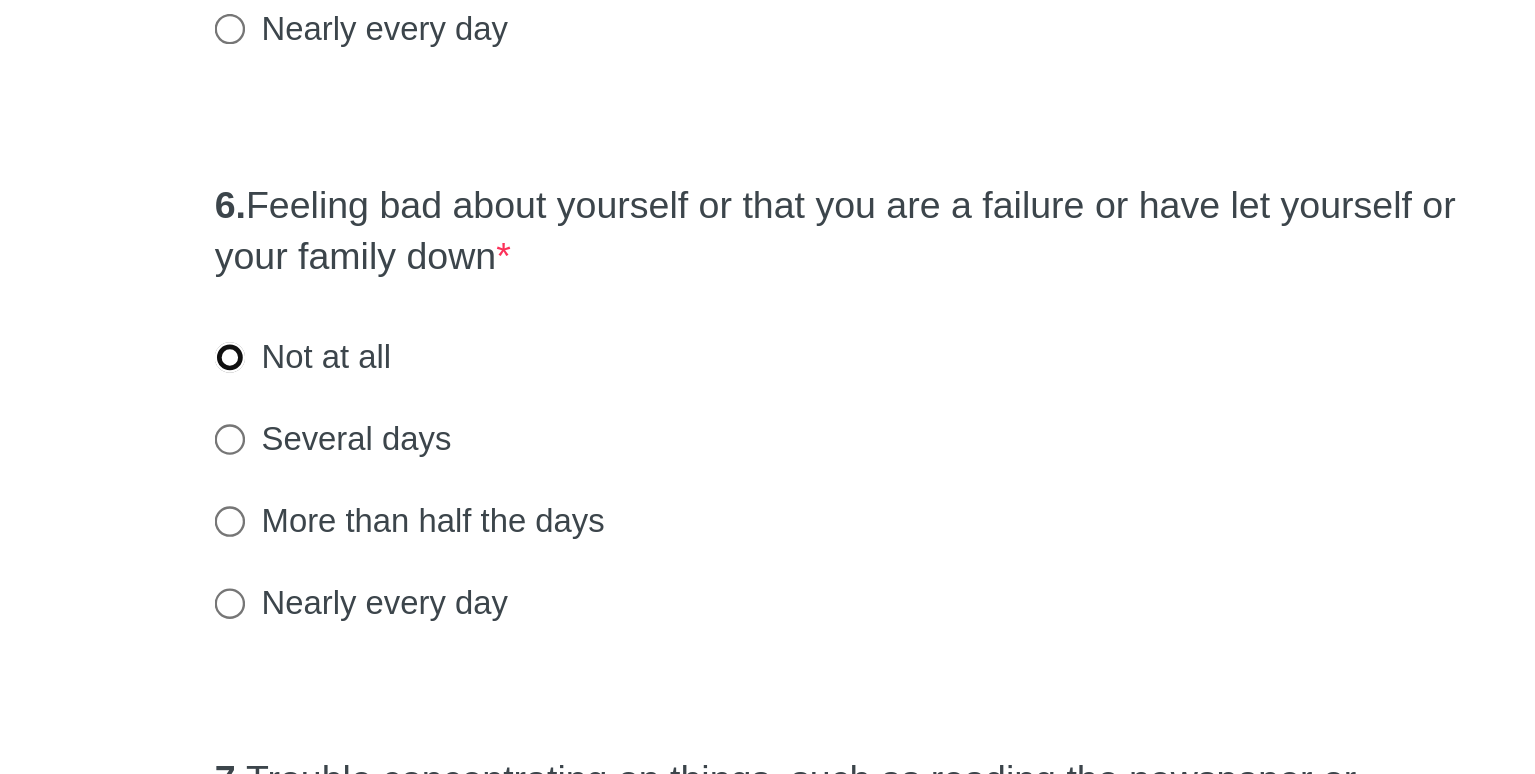radio on "true" 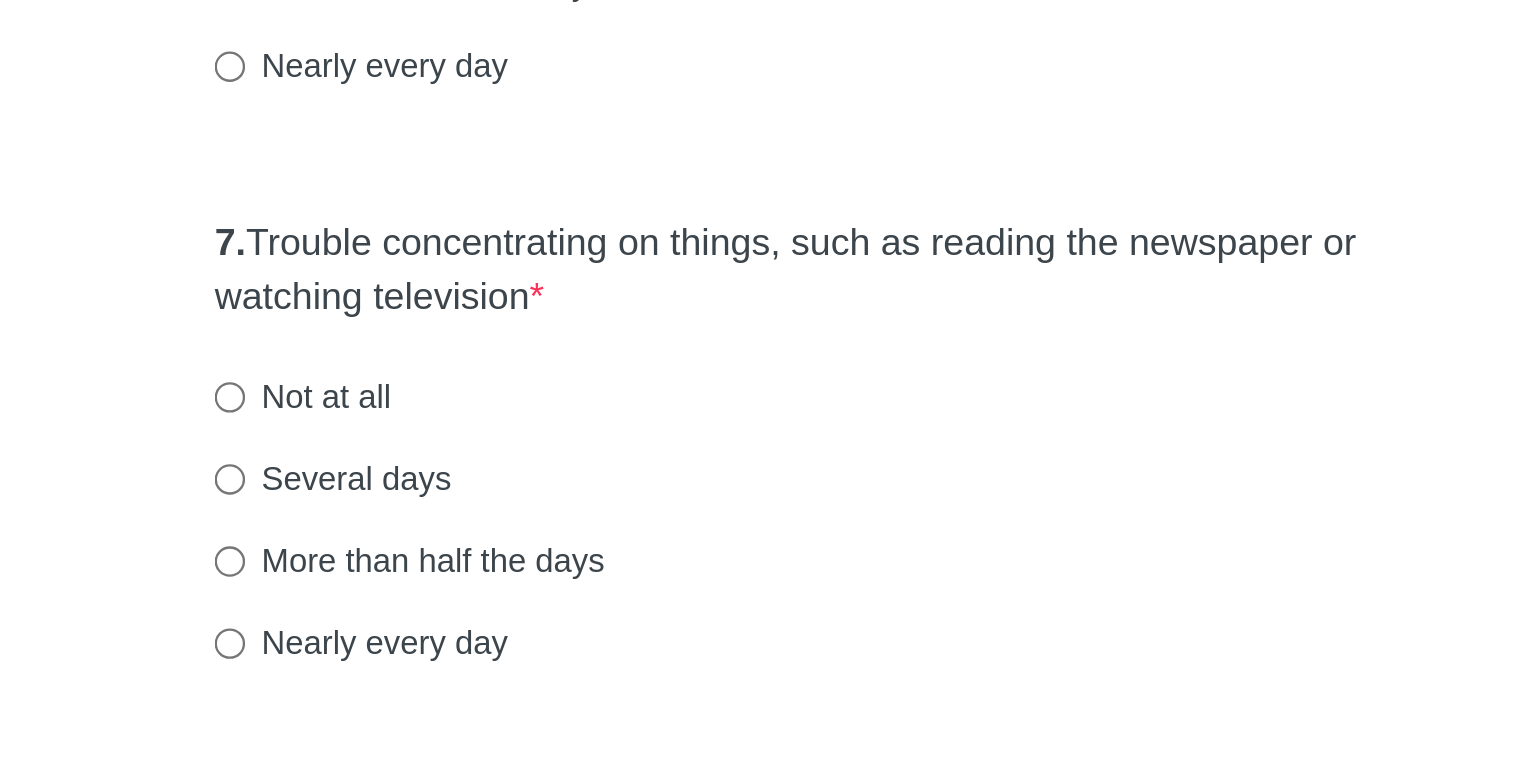 scroll, scrollTop: 1083, scrollLeft: 0, axis: vertical 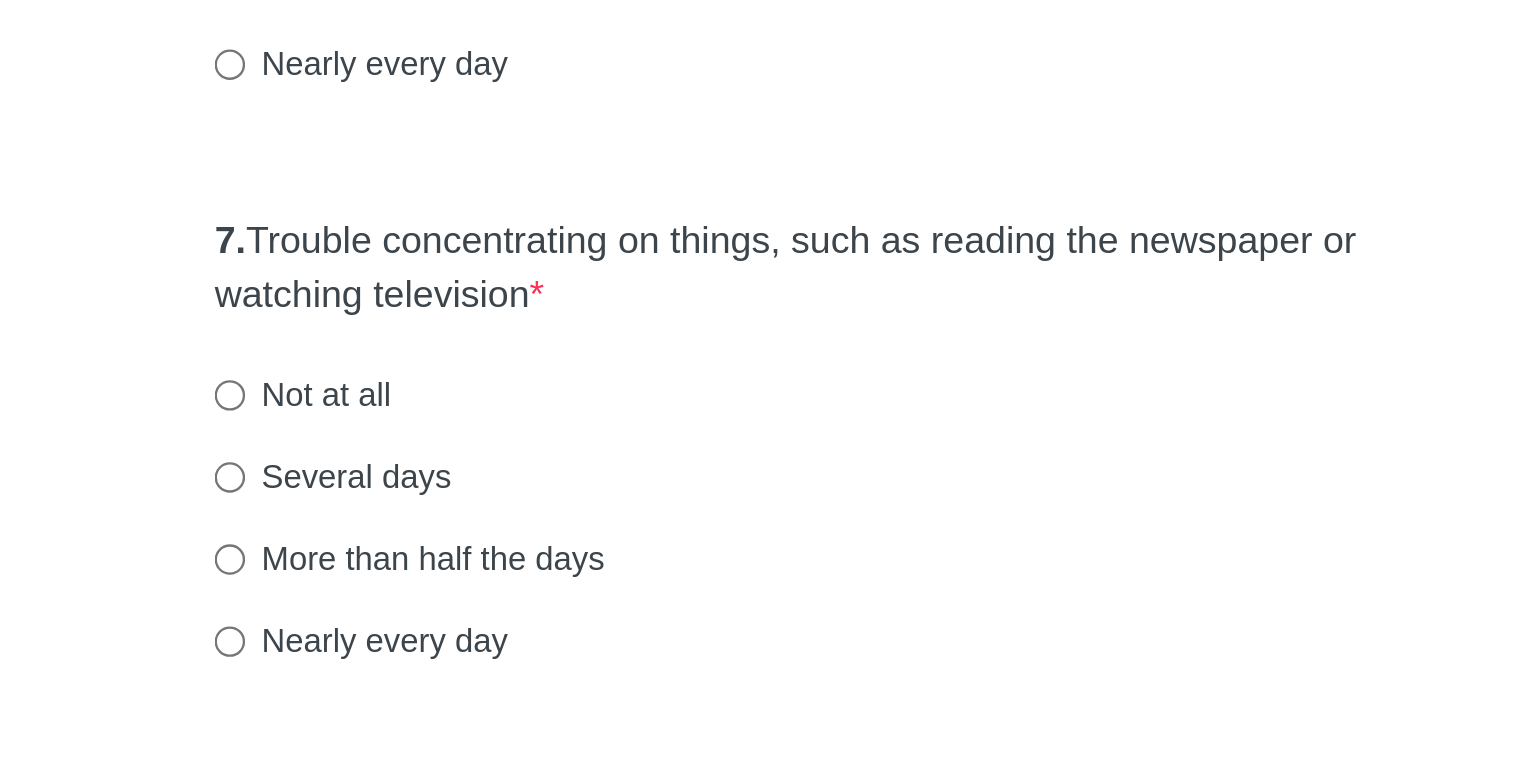 click on "More than half the days" at bounding box center (583, 682) 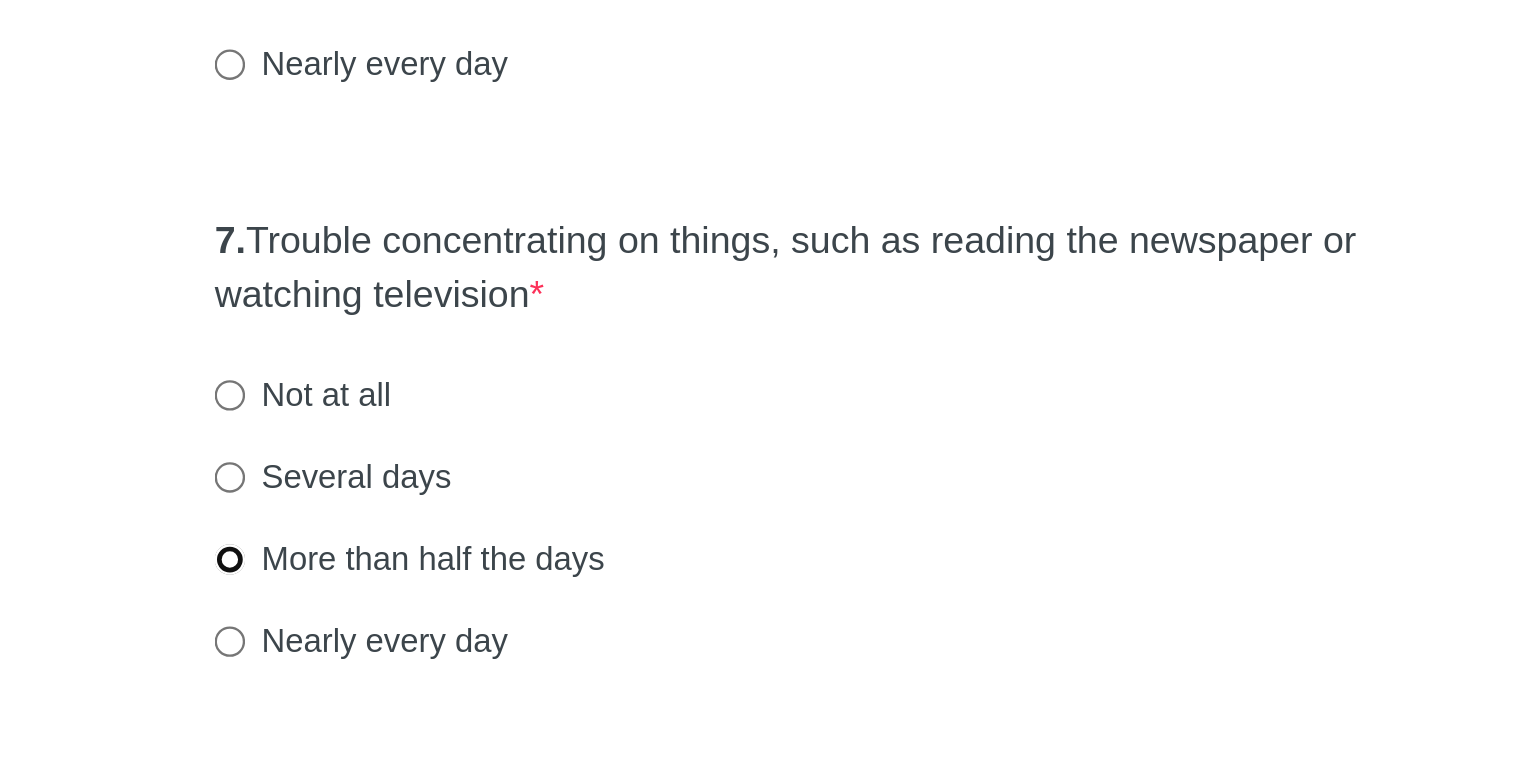 click on "More than half the days" at bounding box center [506, 682] 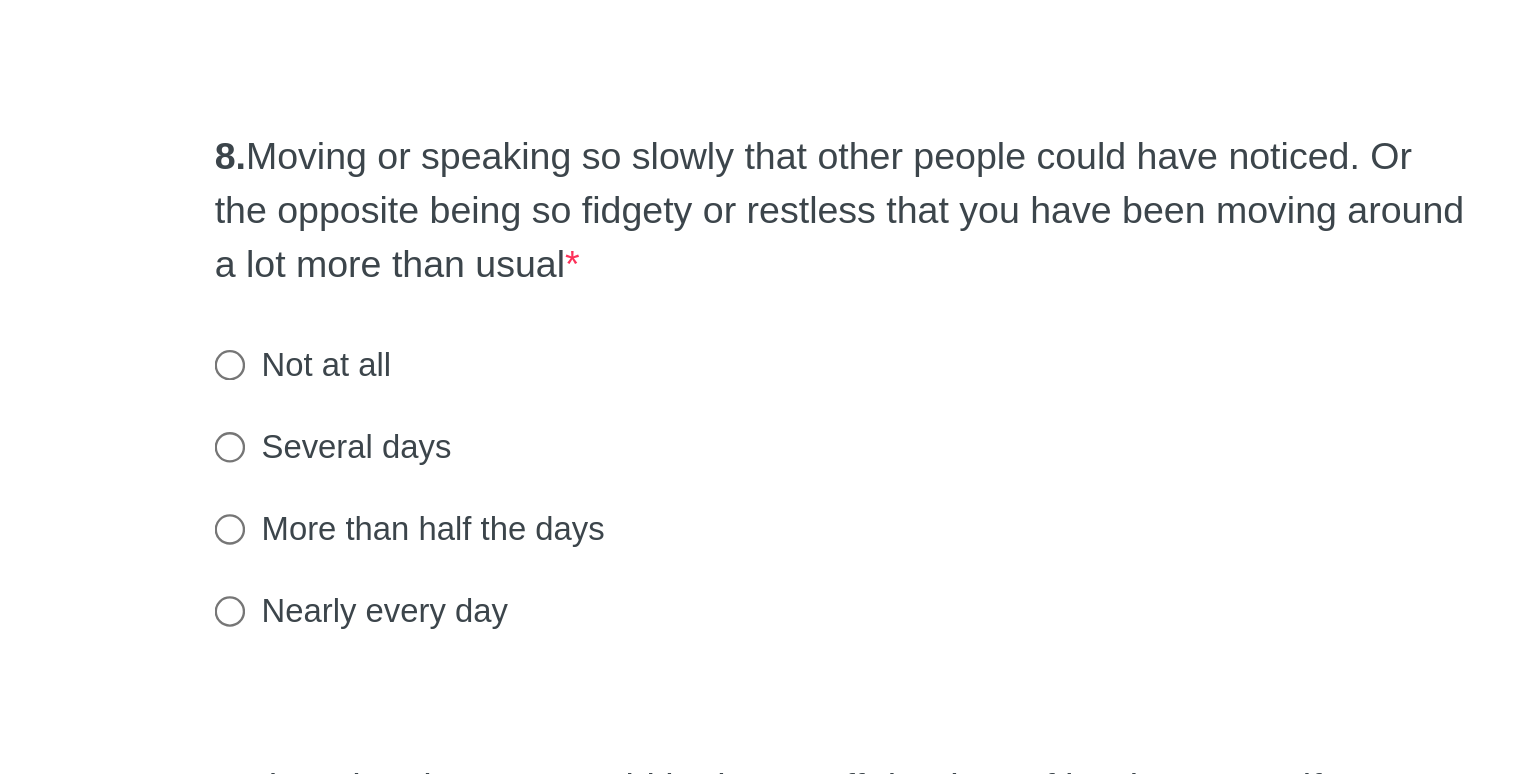 scroll, scrollTop: 1366, scrollLeft: 0, axis: vertical 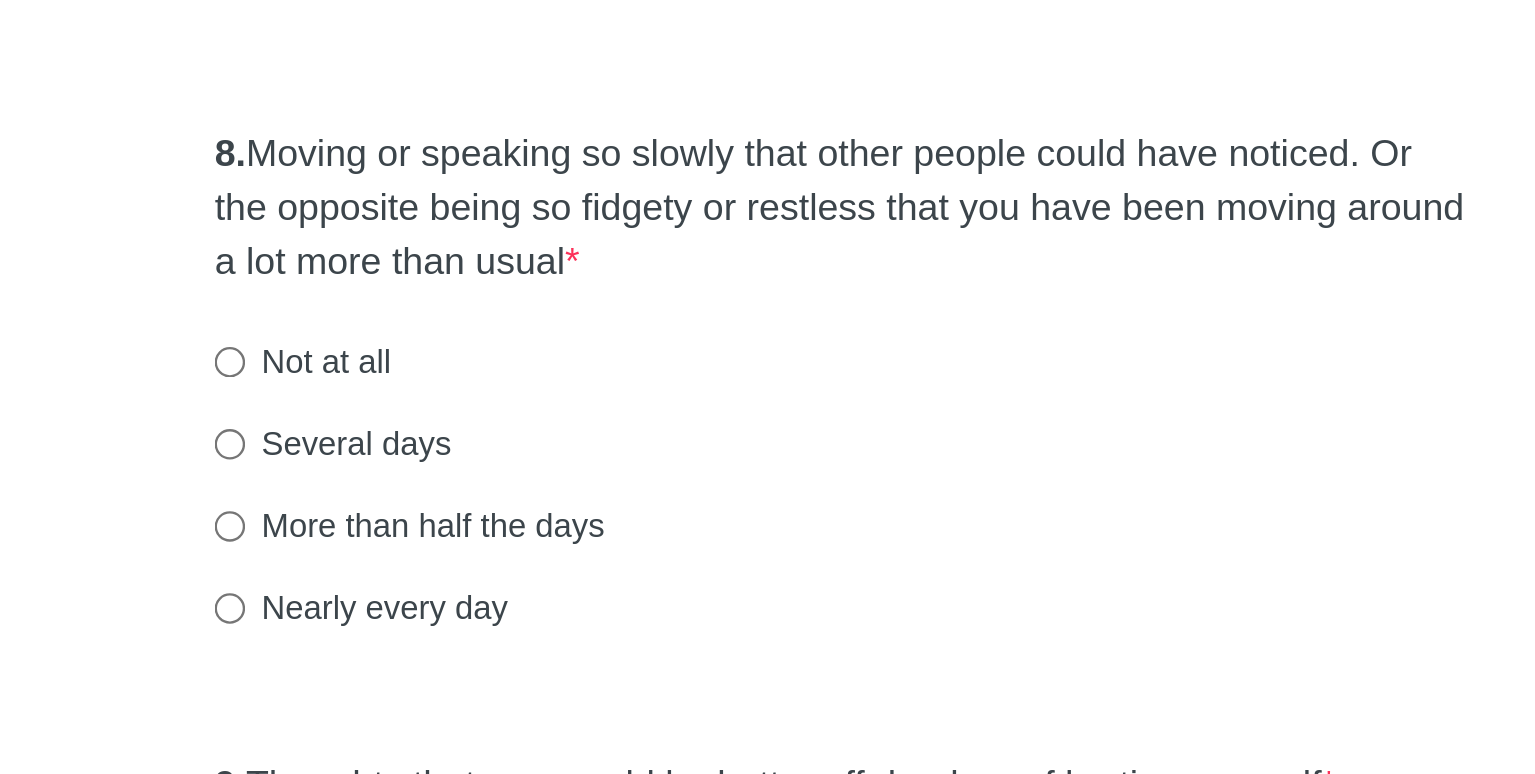 click on "Several days" at bounding box center [550, 633] 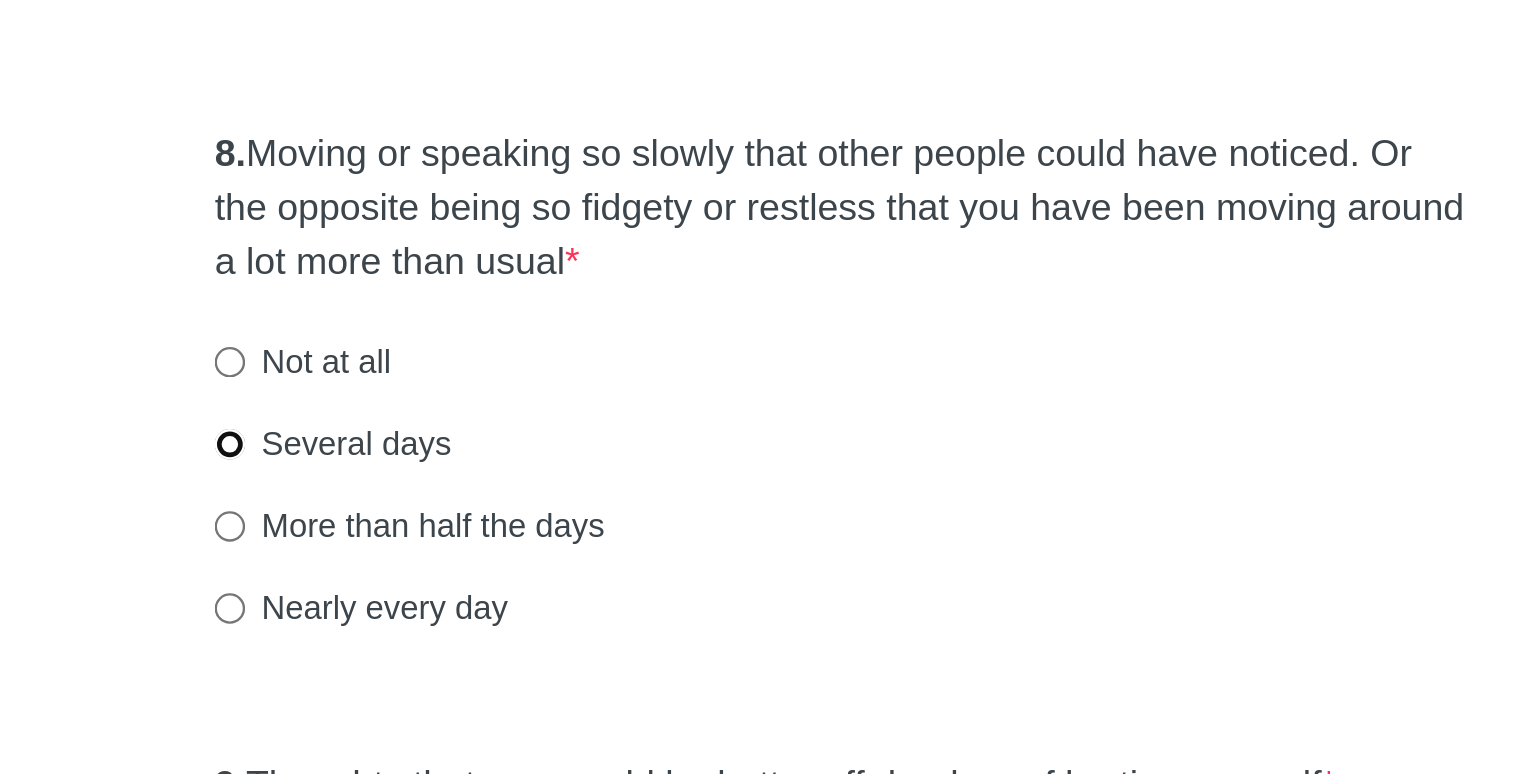 radio on "true" 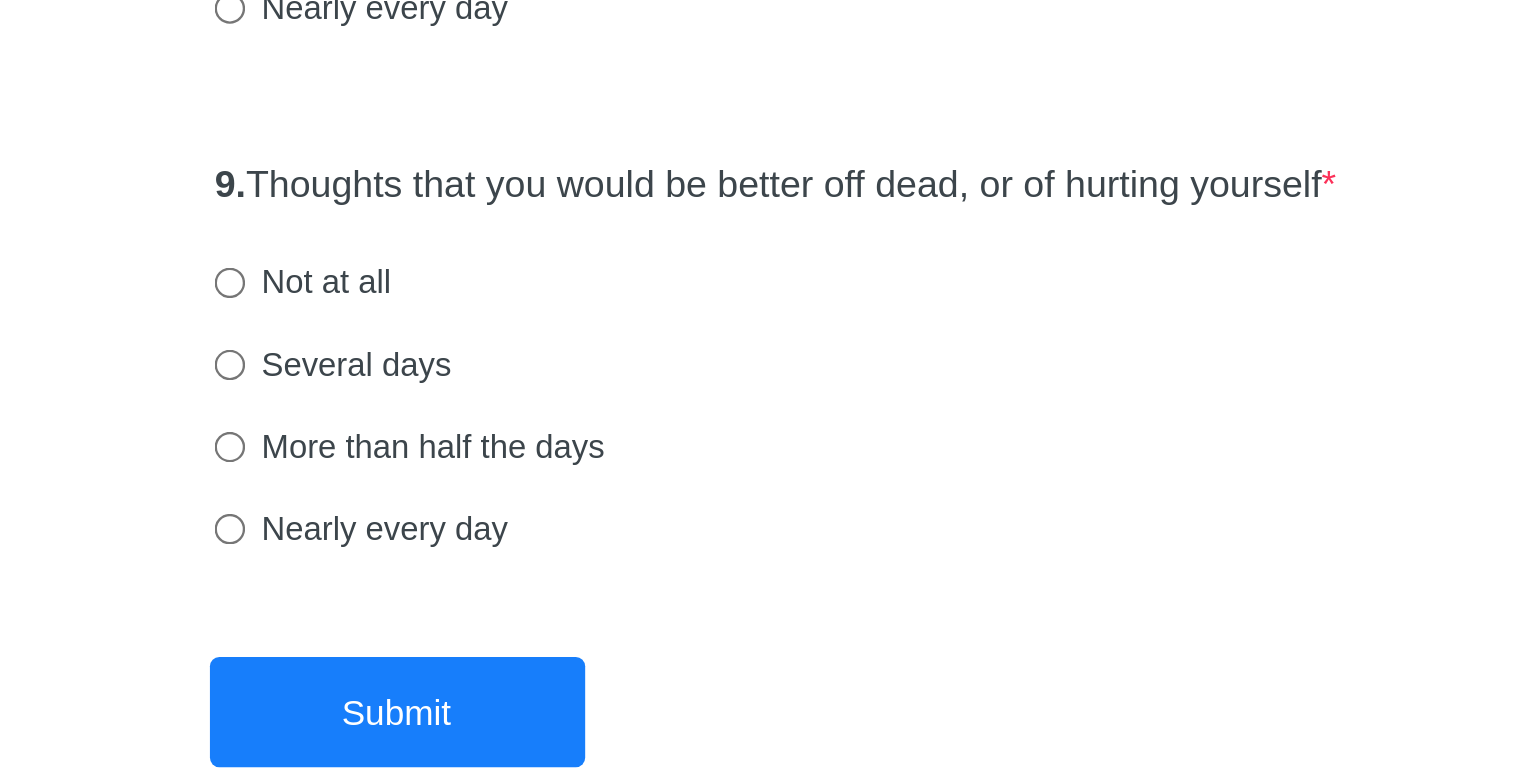 scroll, scrollTop: 1624, scrollLeft: 0, axis: vertical 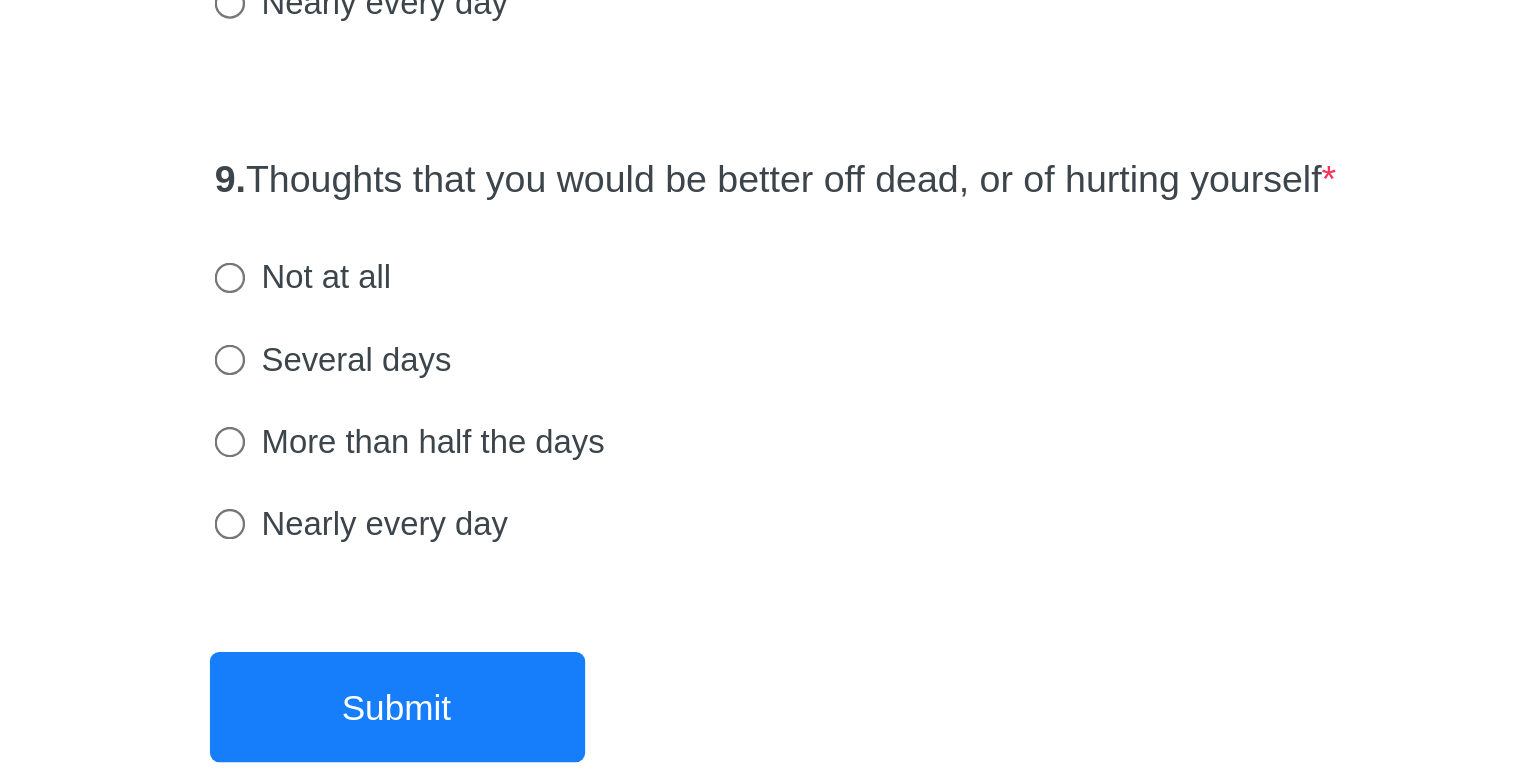 click on "Not at all" at bounding box center [537, 562] 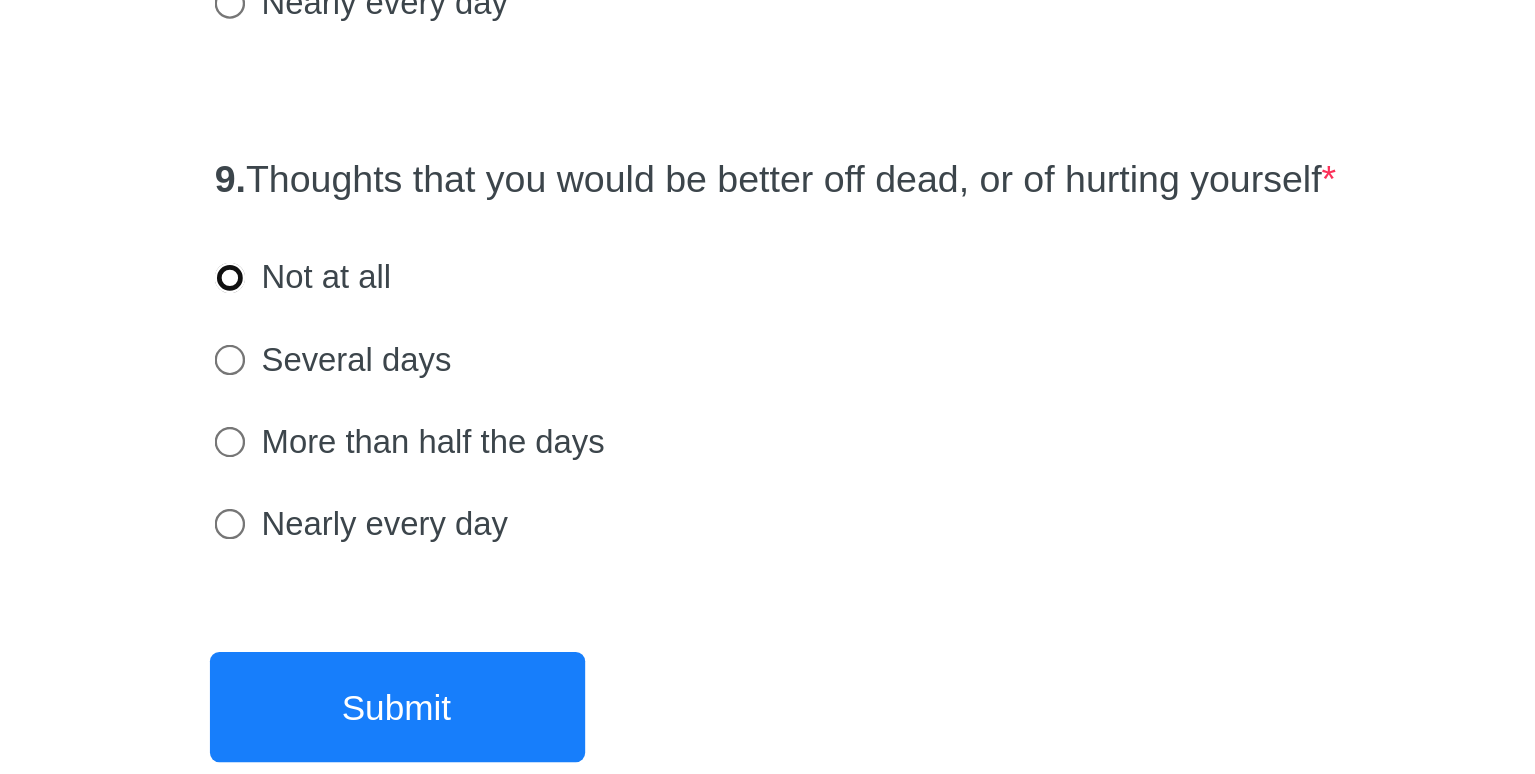 radio on "true" 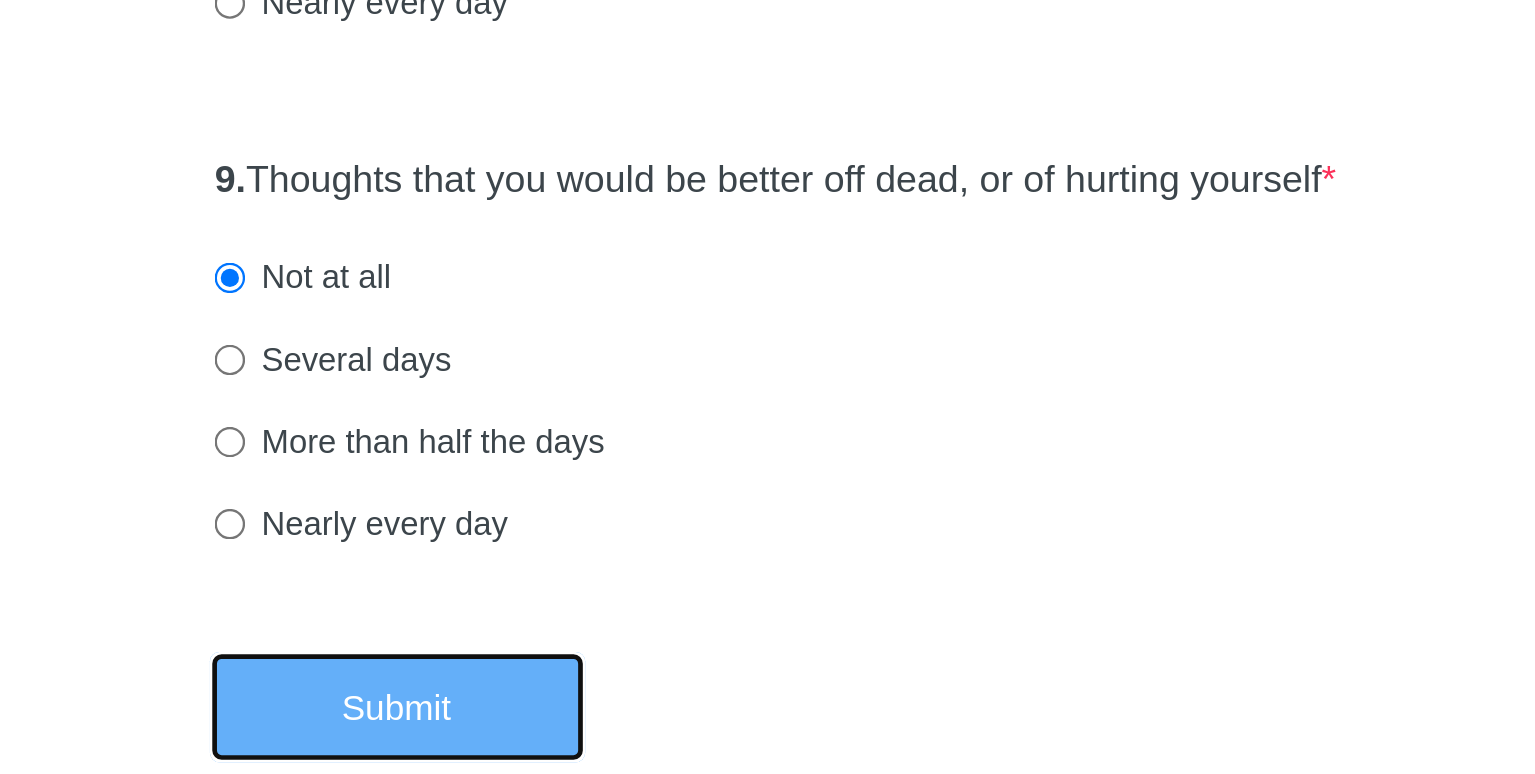 click on "Submit" at bounding box center [578, 745] 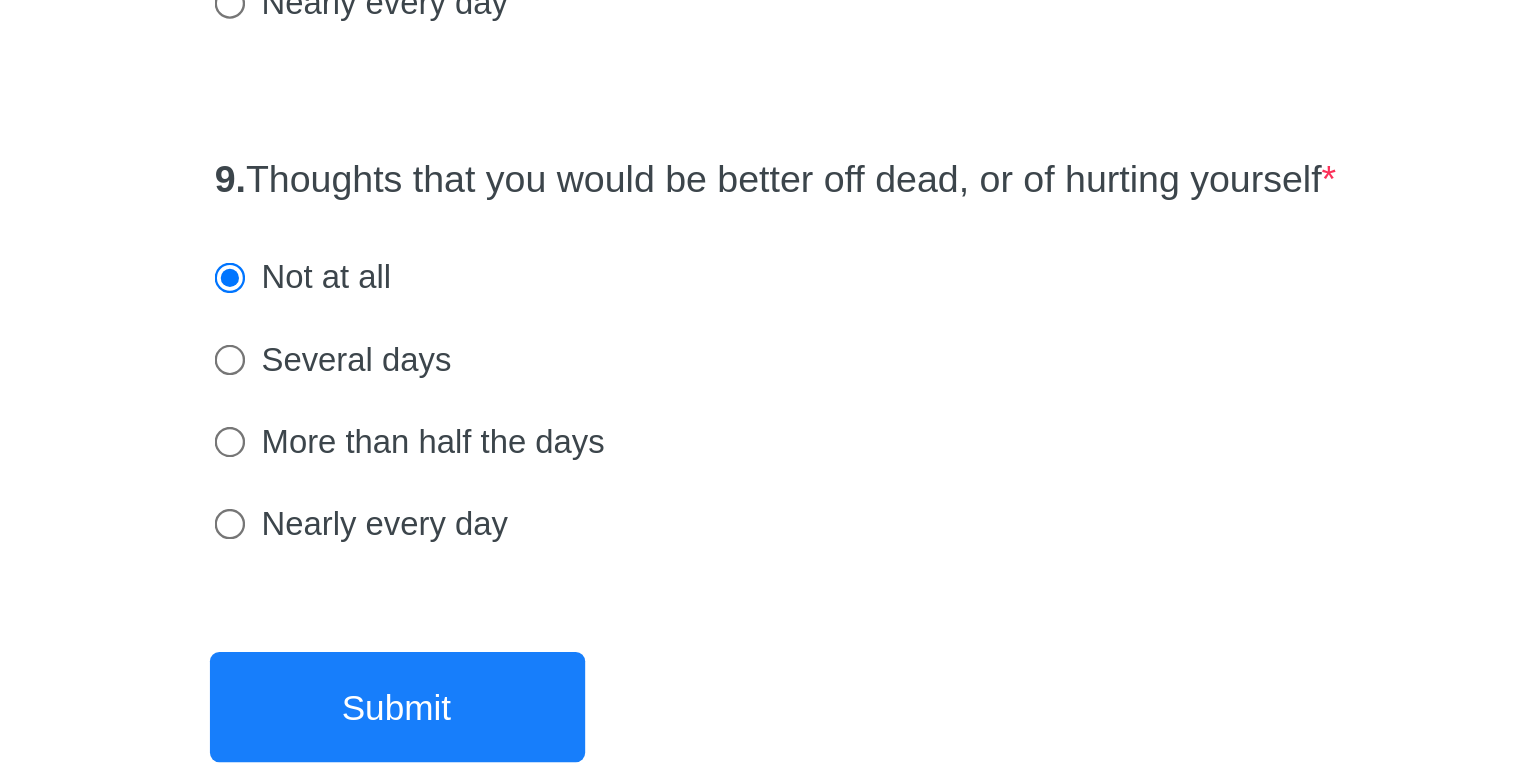 scroll, scrollTop: 0, scrollLeft: 0, axis: both 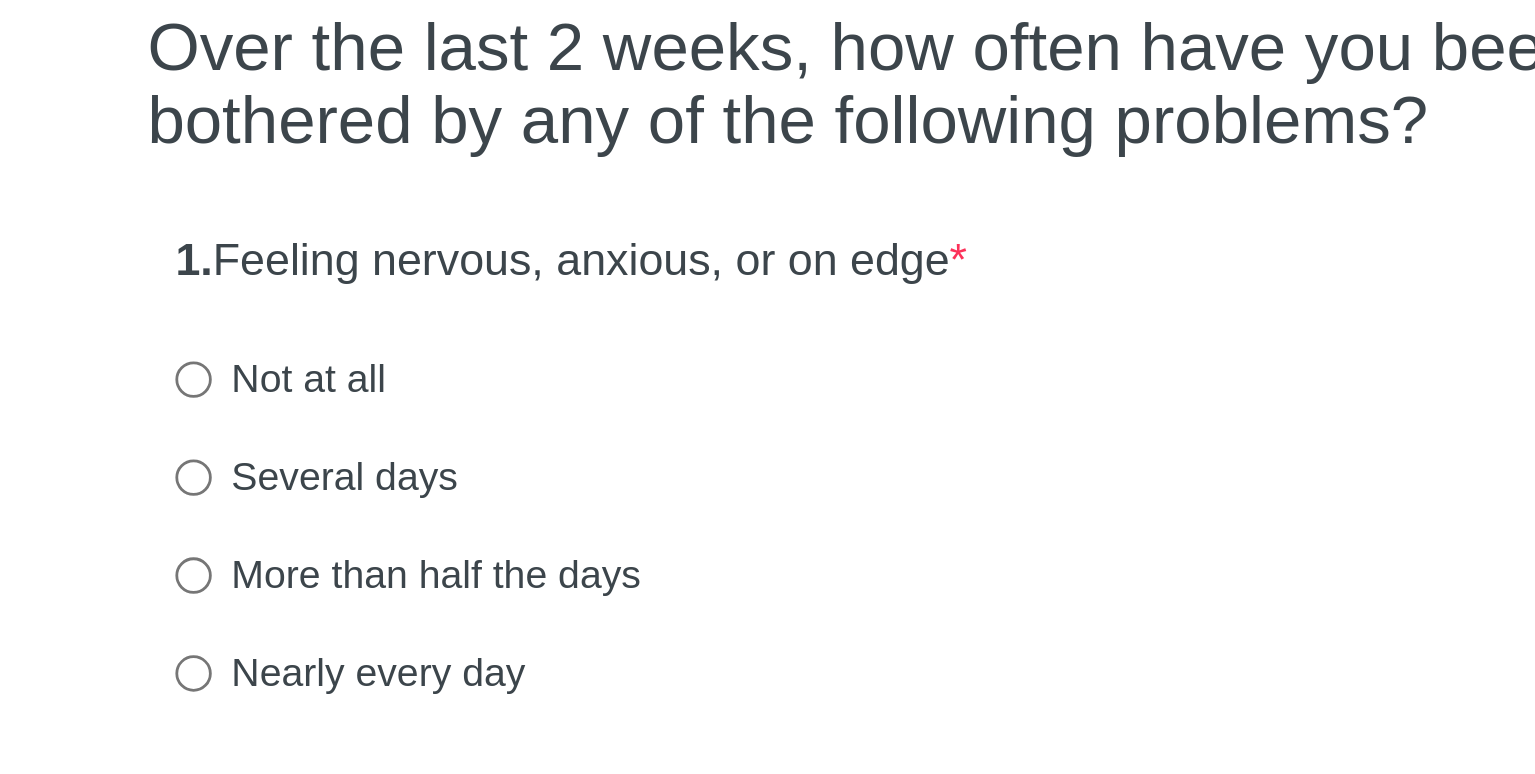 click on "Several days" at bounding box center (550, 347) 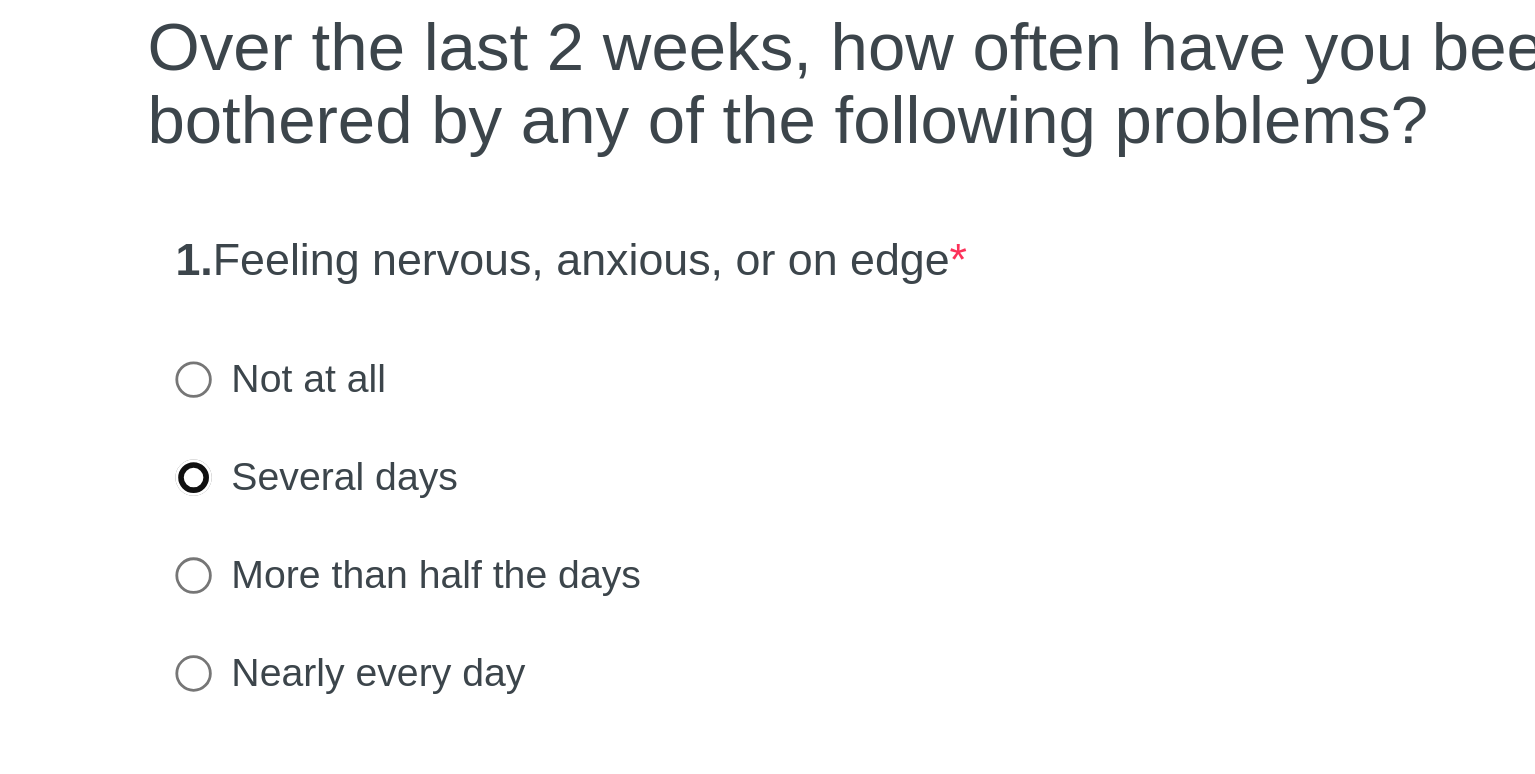 click on "Several days" at bounding box center [506, 347] 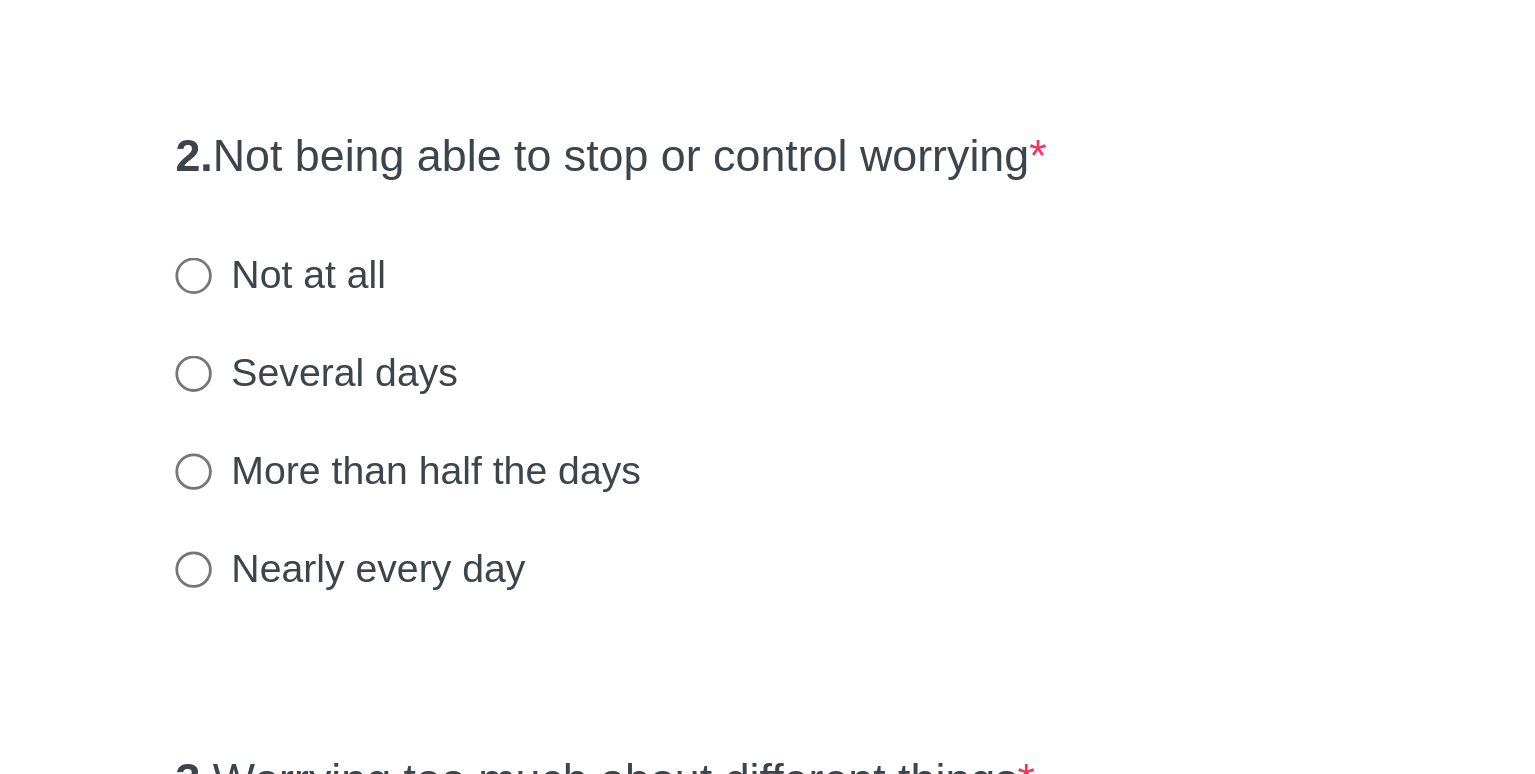 click on "Not at all" at bounding box center (537, 535) 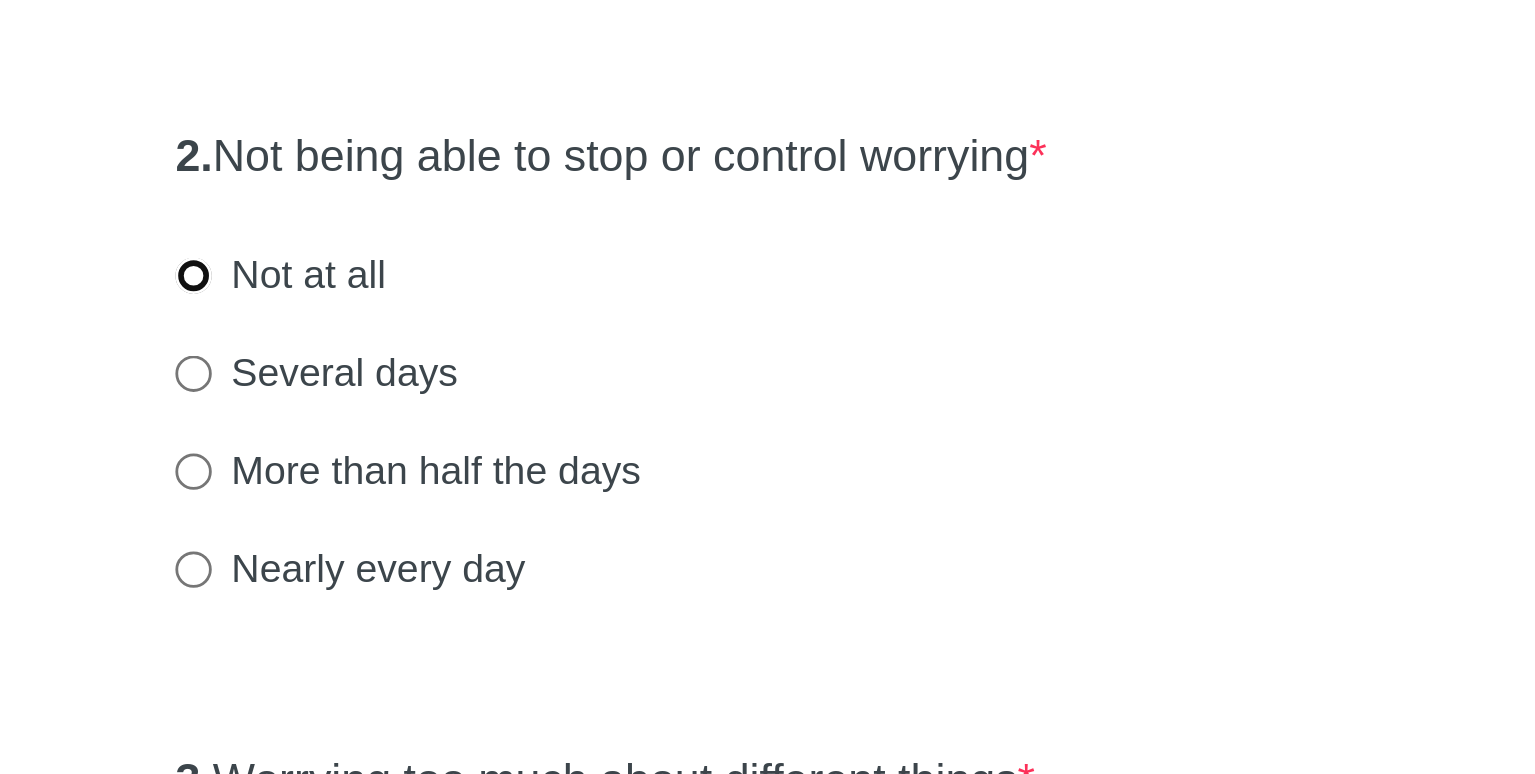 click on "Not at all" at bounding box center (506, 535) 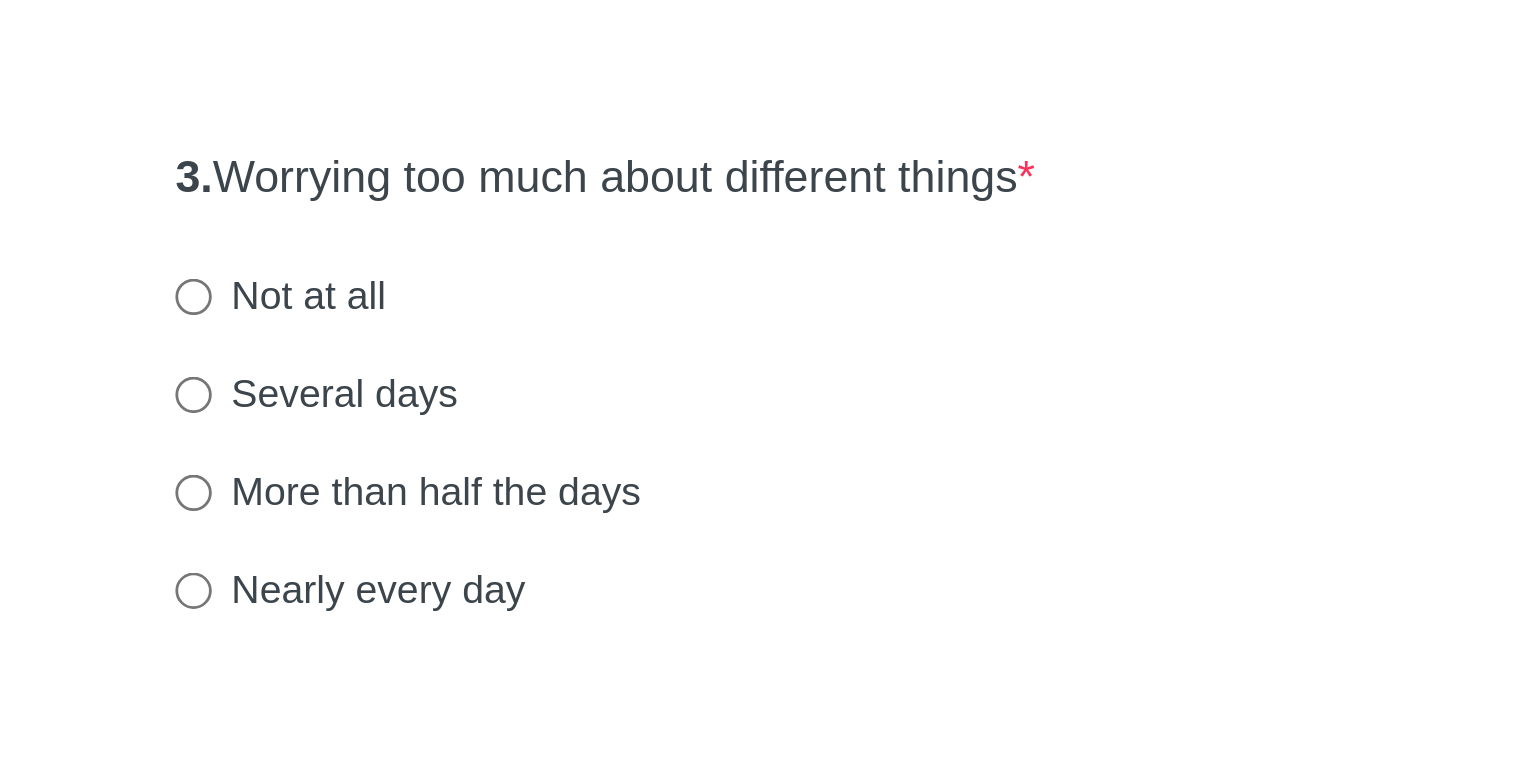 scroll, scrollTop: 157, scrollLeft: 0, axis: vertical 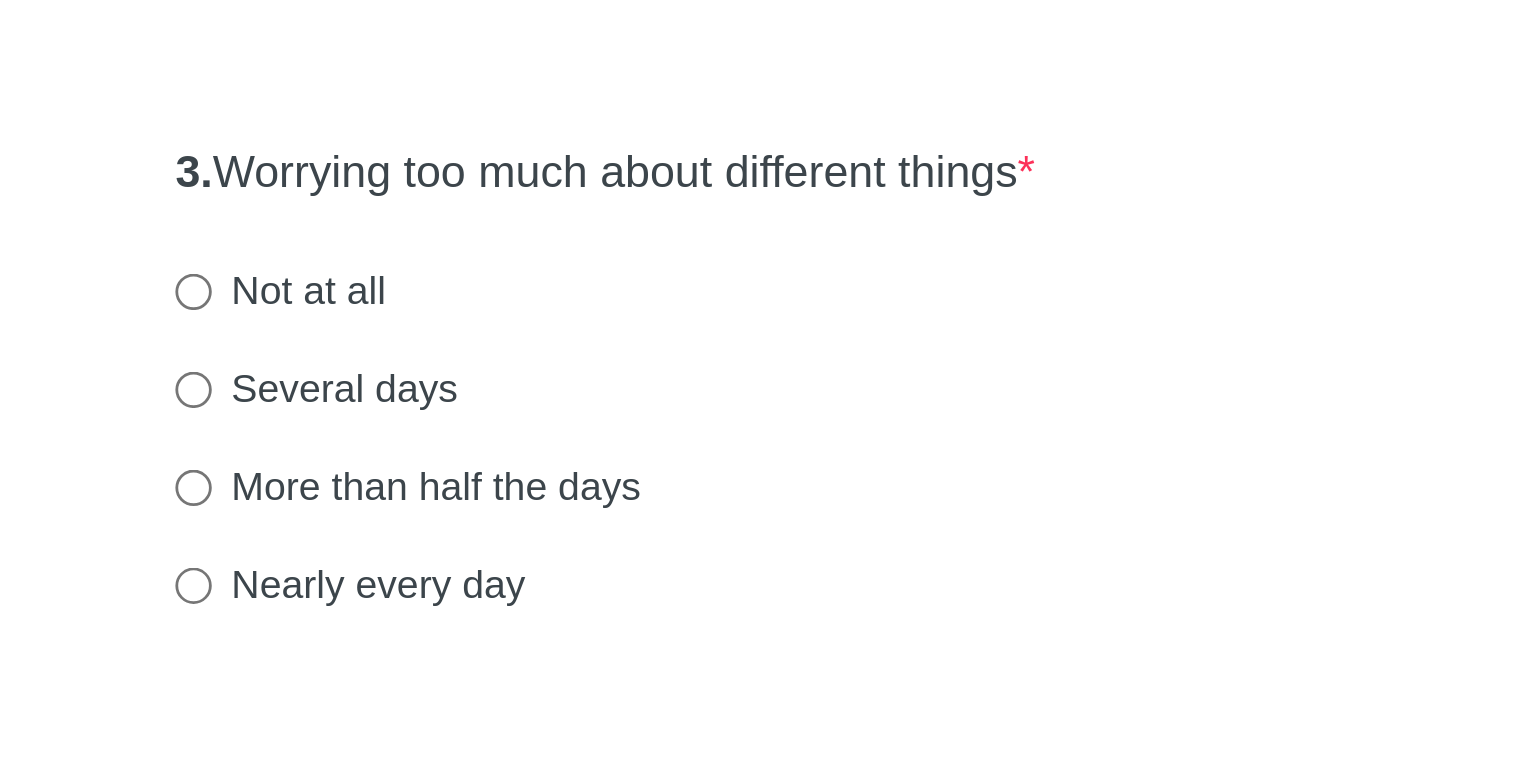 click on "Not at all" at bounding box center [537, 601] 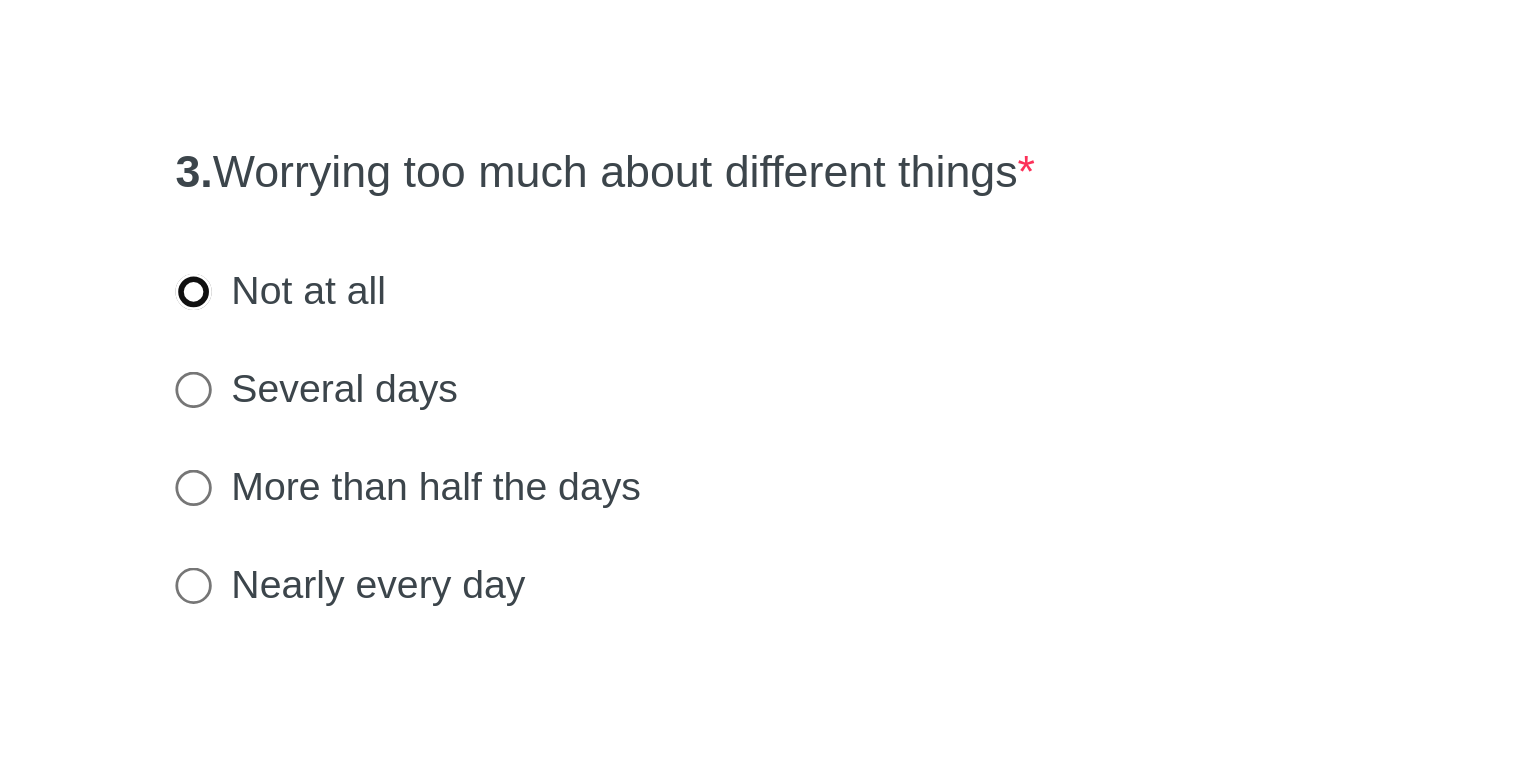 click on "Not at all" at bounding box center (506, 601) 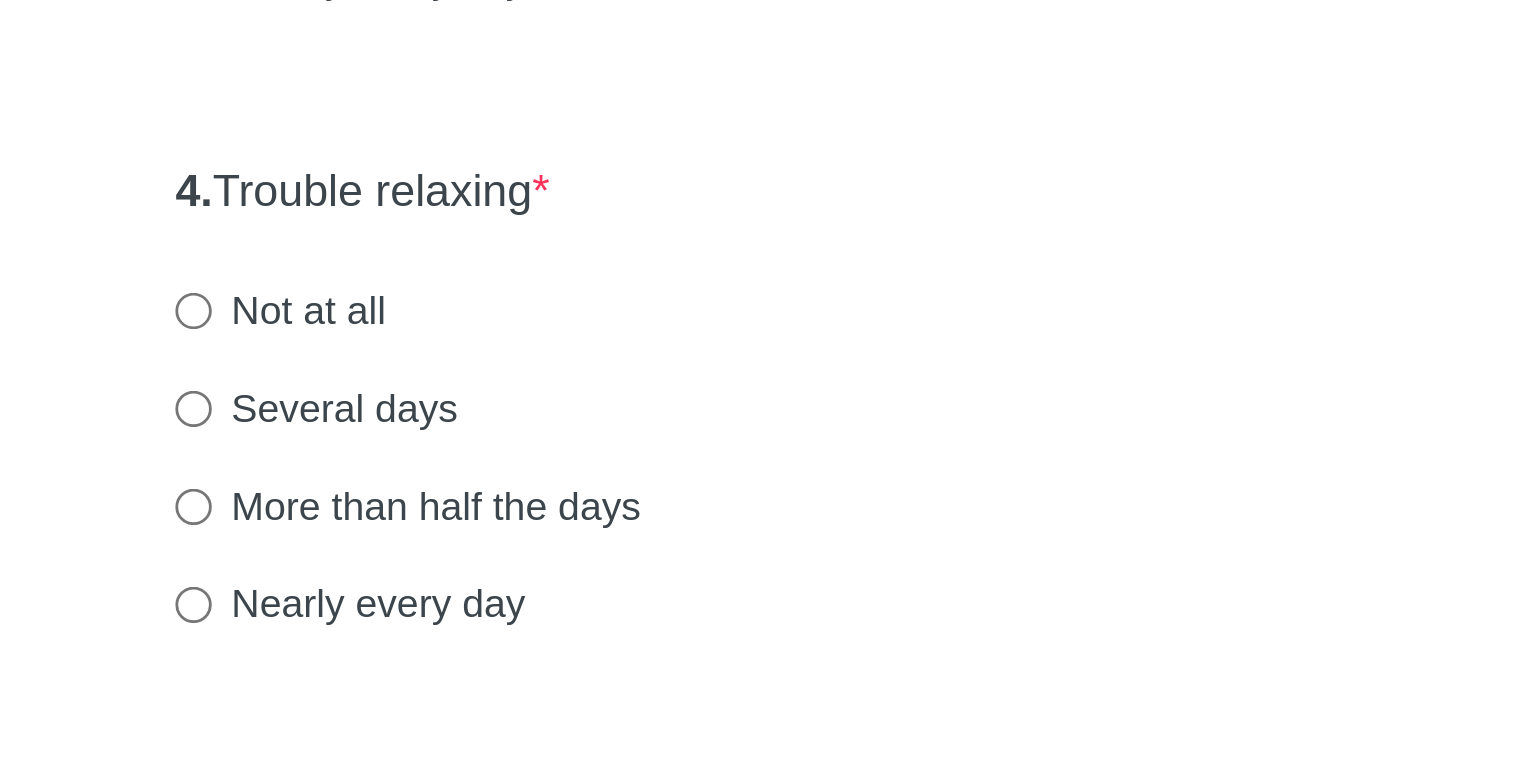 scroll, scrollTop: 373, scrollLeft: 0, axis: vertical 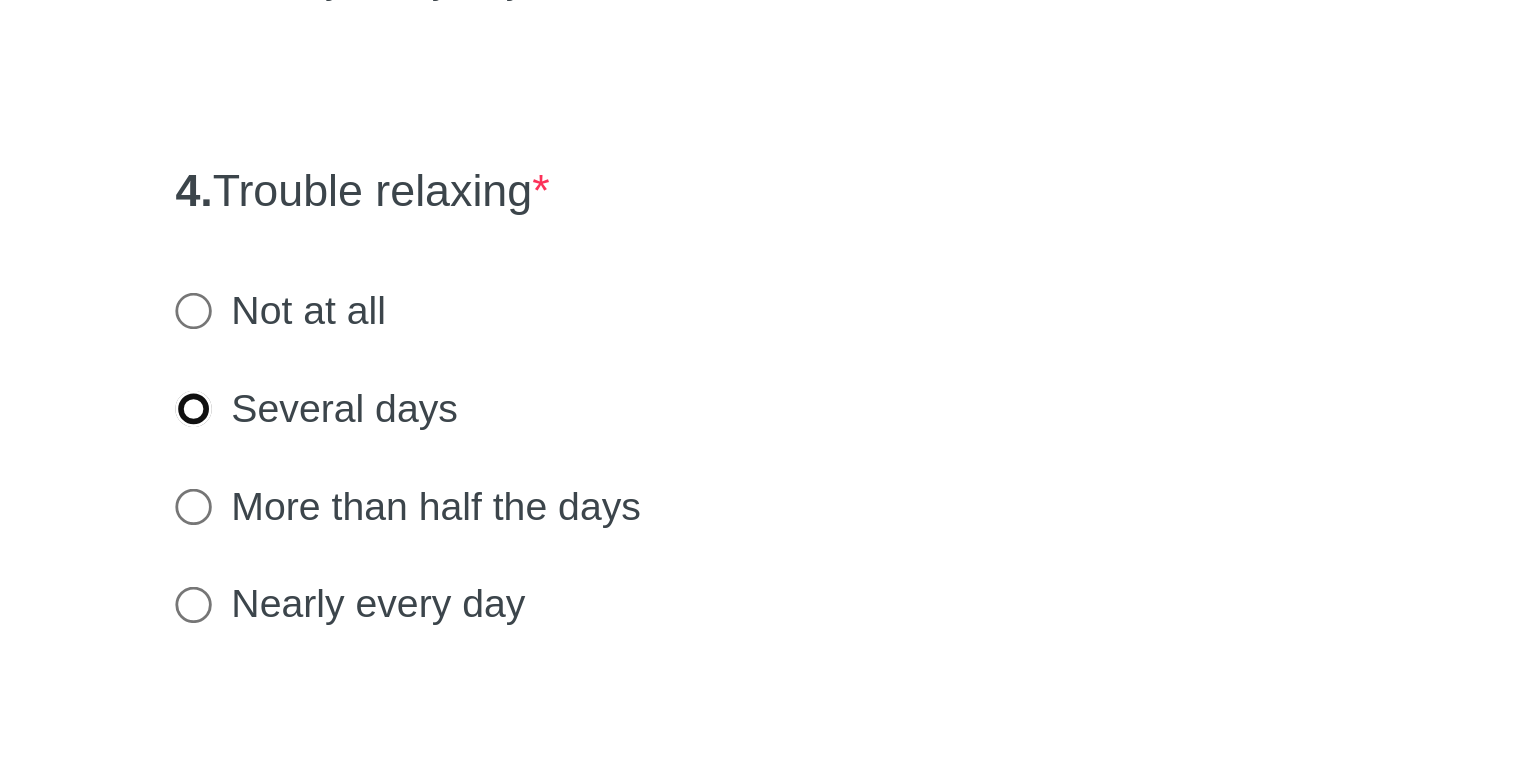 click on "Several days" at bounding box center (506, 643) 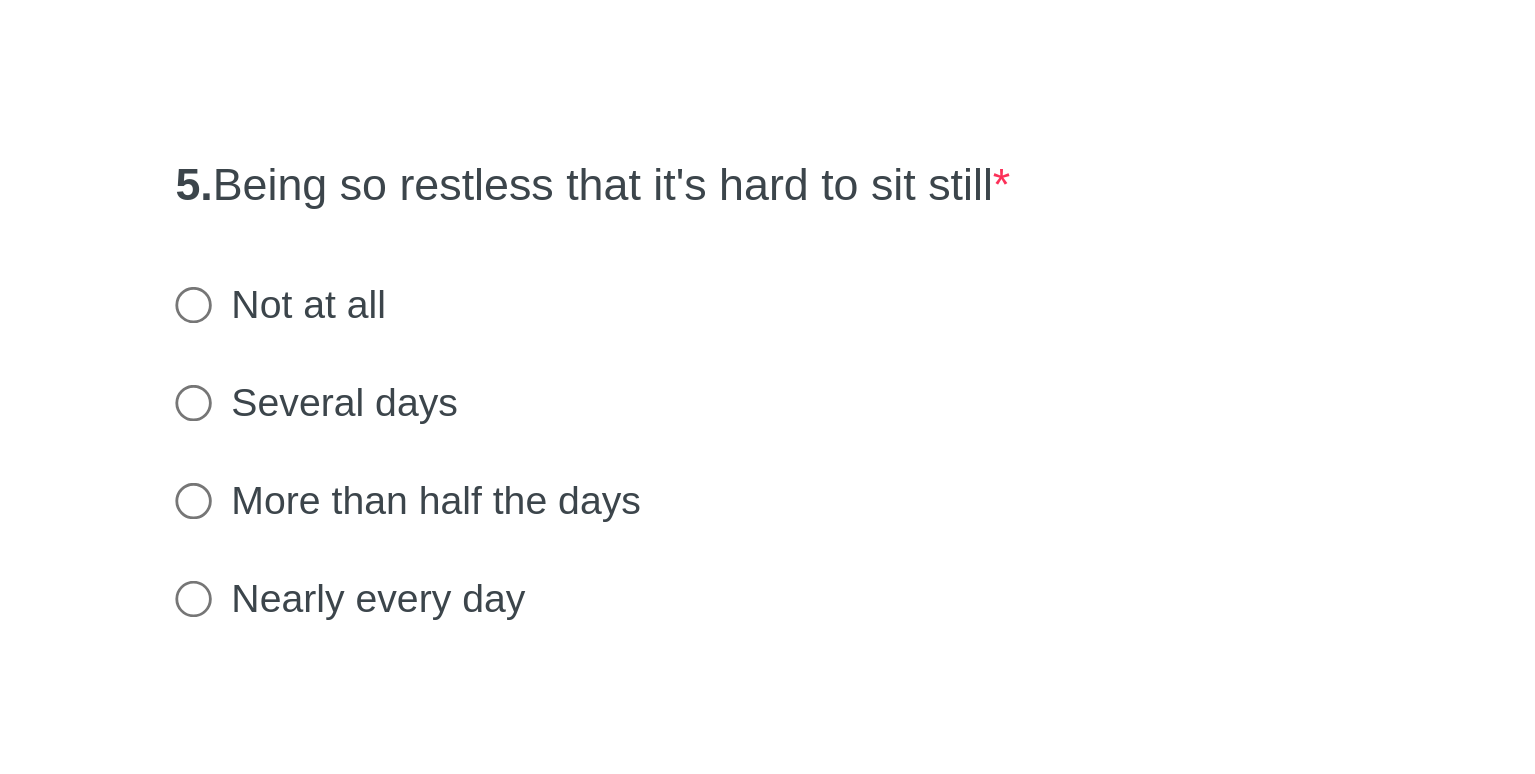 scroll, scrollTop: 600, scrollLeft: 0, axis: vertical 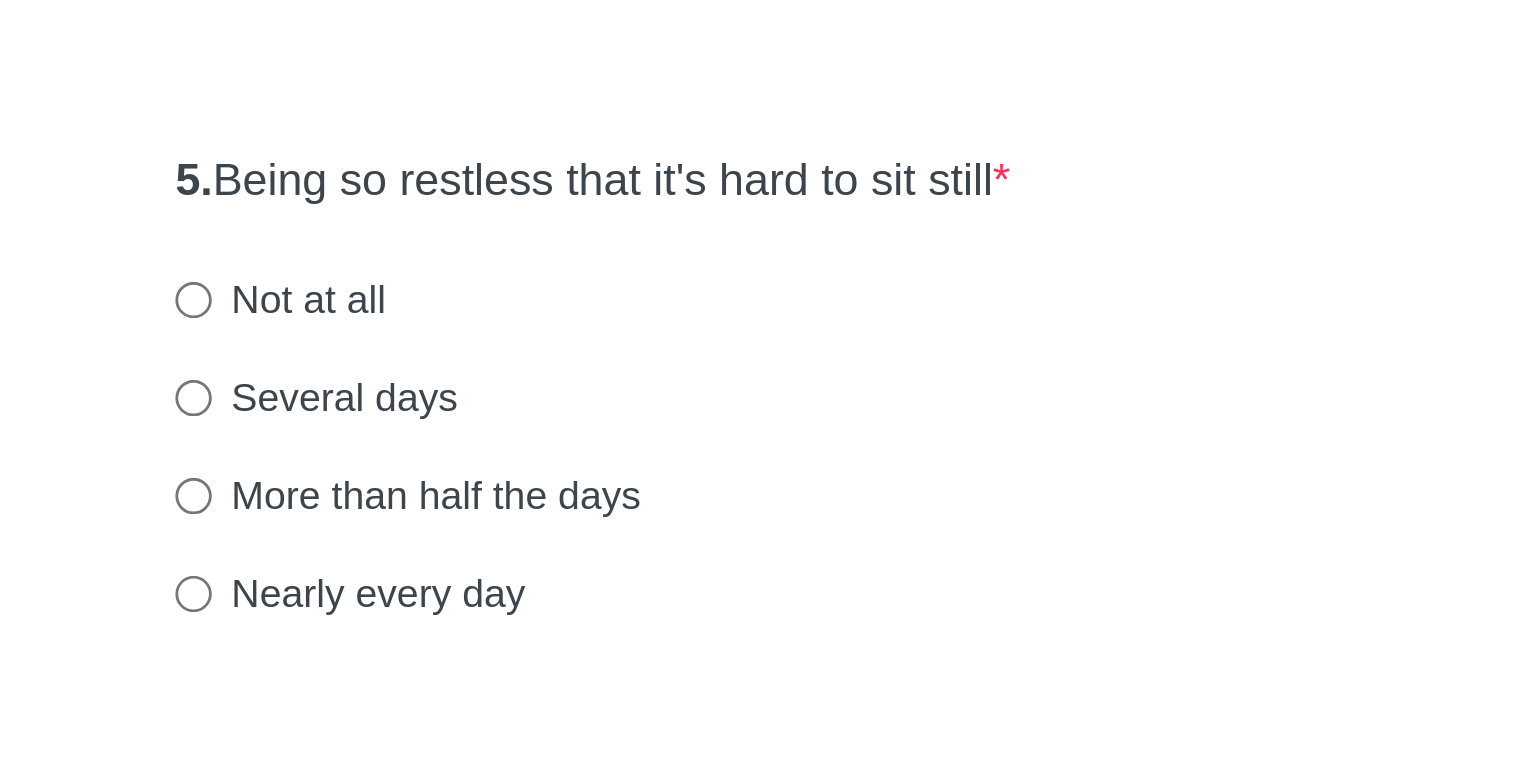 click on "Several days" at bounding box center [550, 639] 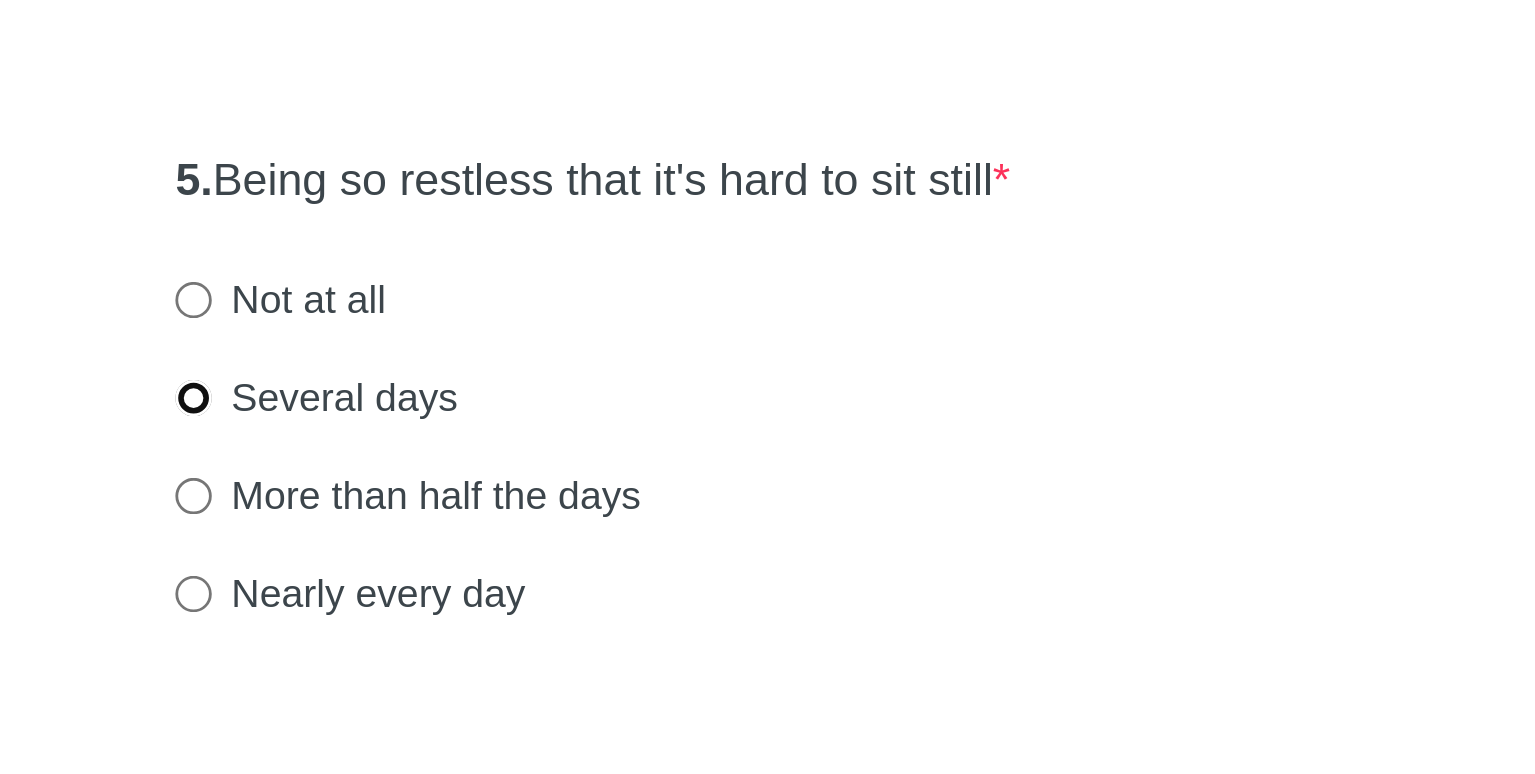 click on "Several days" at bounding box center (506, 639) 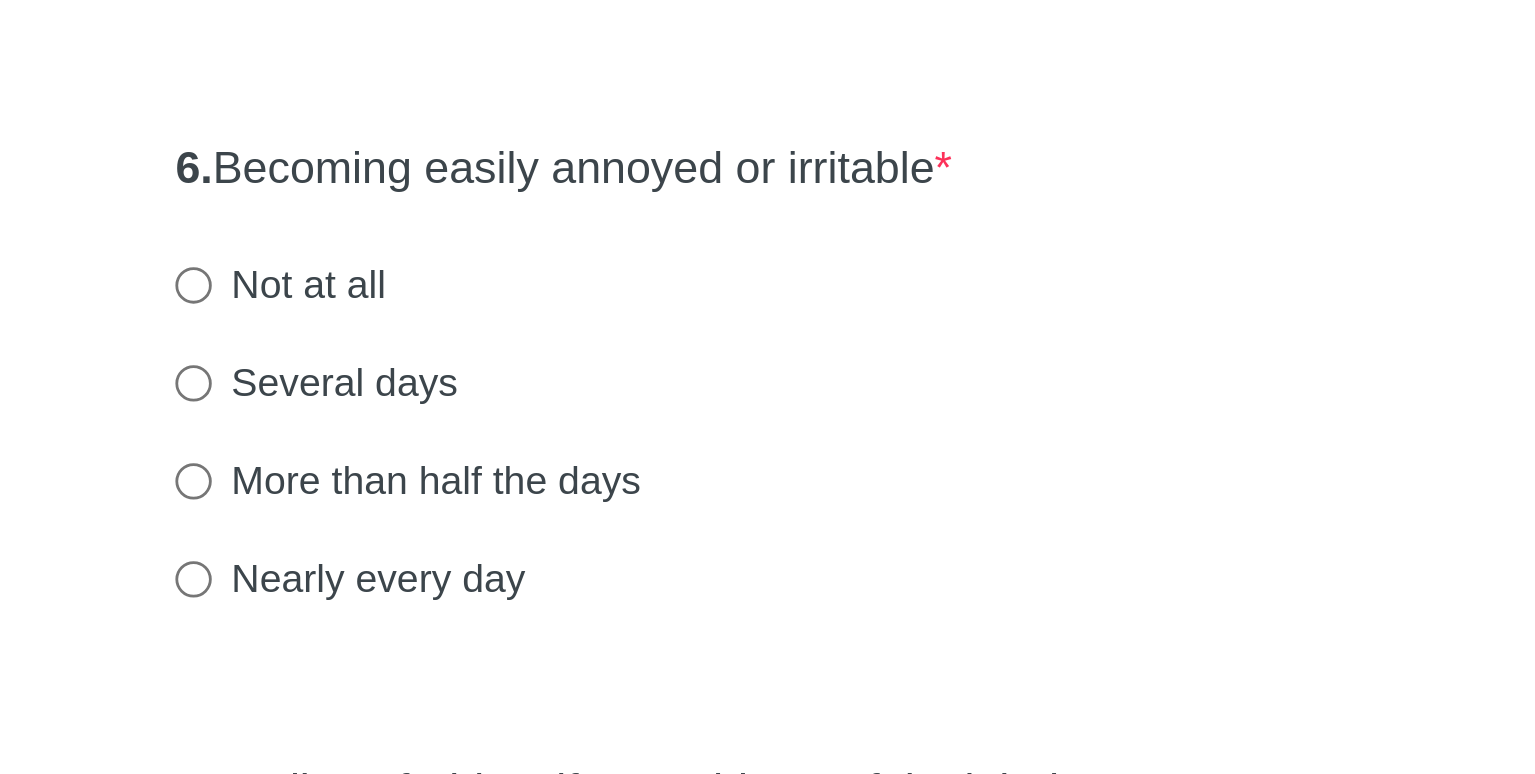 scroll, scrollTop: 828, scrollLeft: 0, axis: vertical 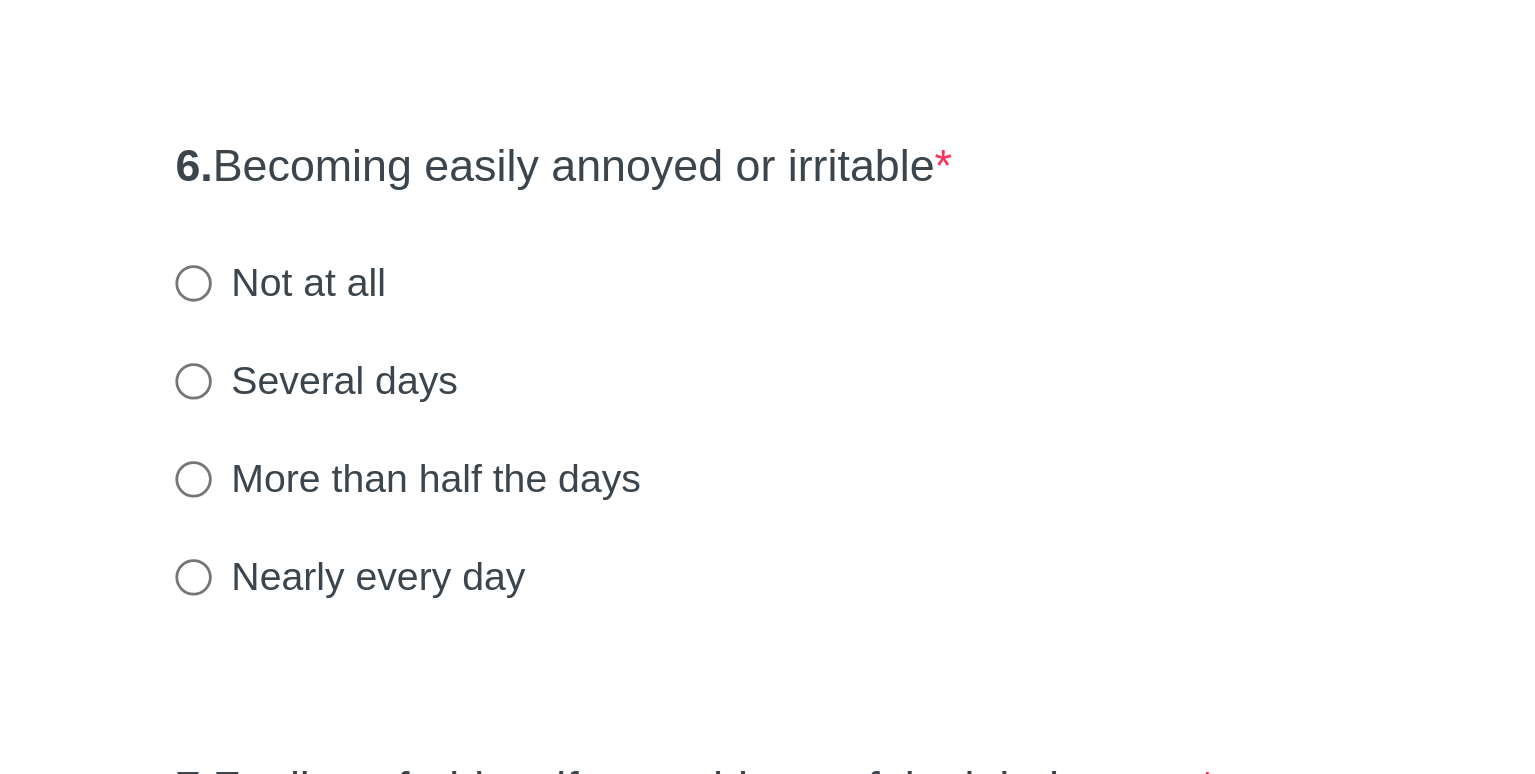 click on "Several days" at bounding box center (550, 633) 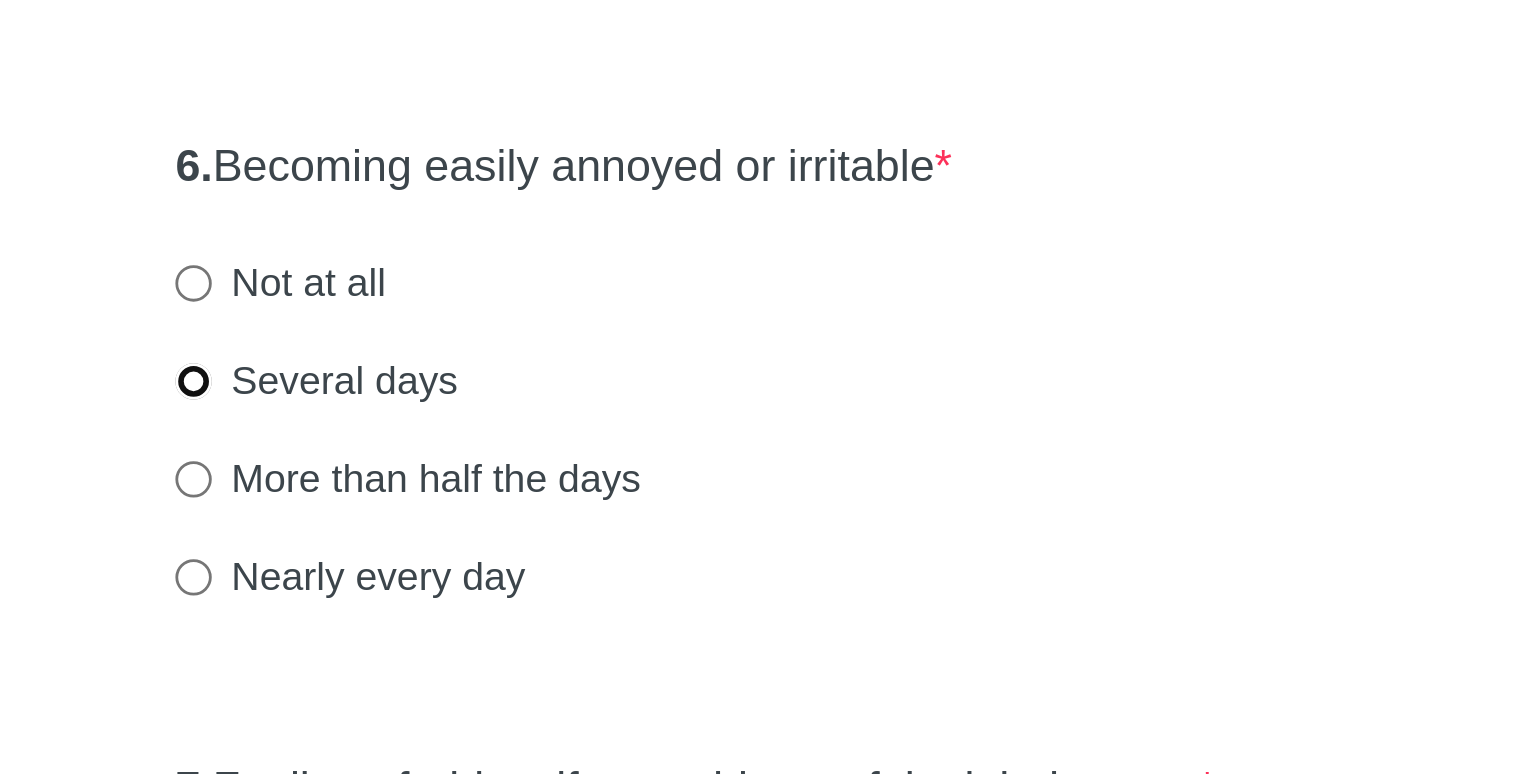 radio on "true" 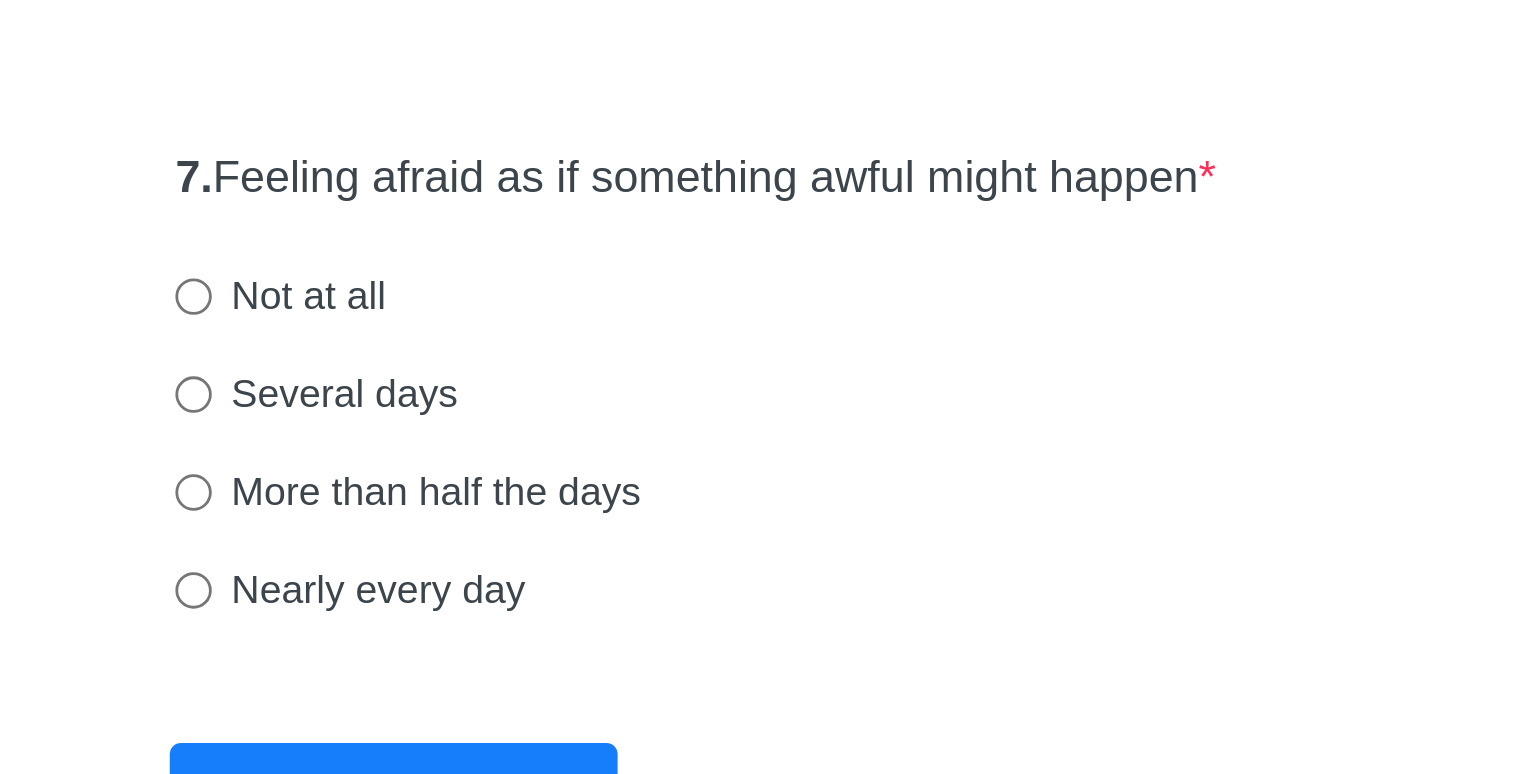 scroll, scrollTop: 1050, scrollLeft: 0, axis: vertical 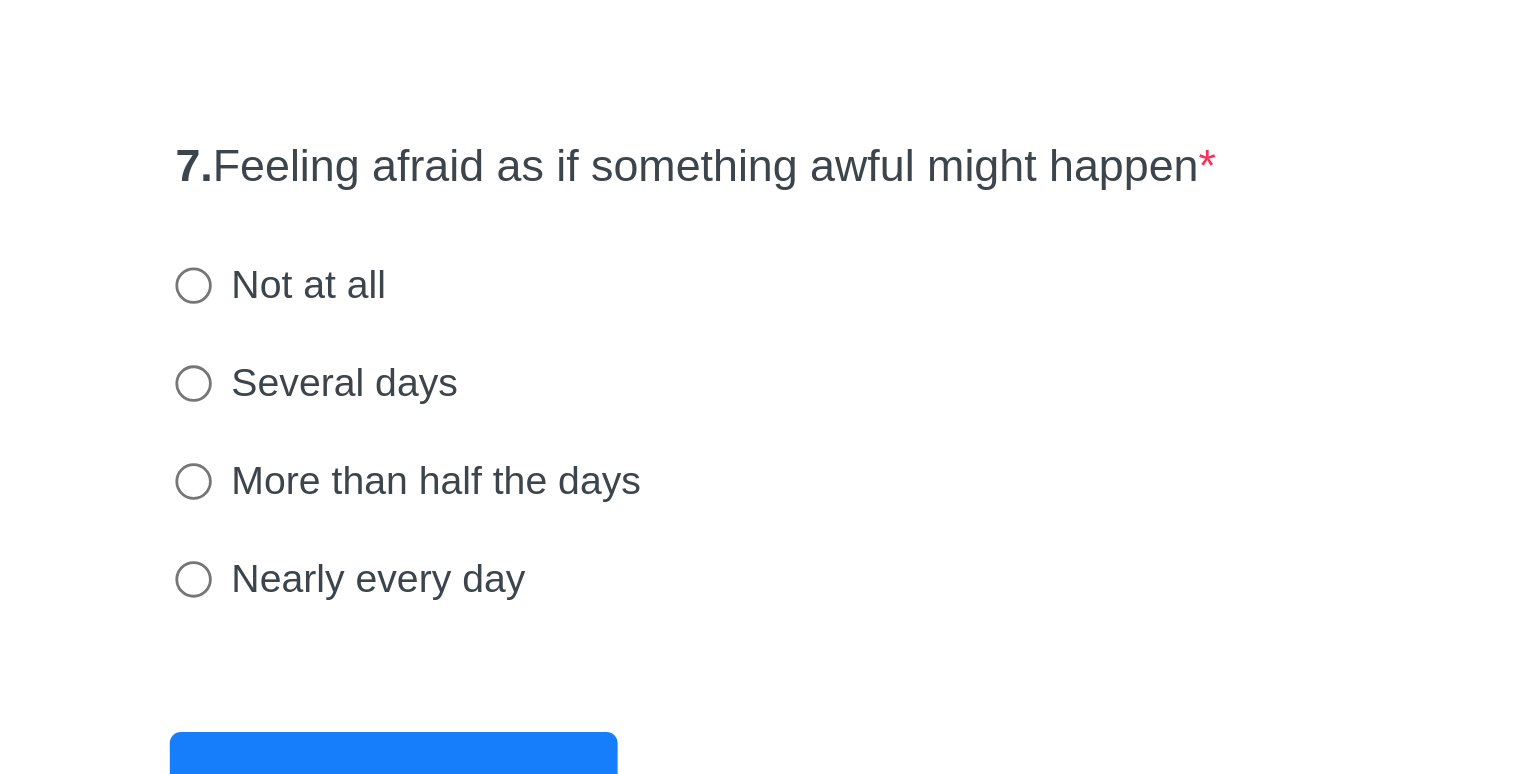 click on "Not at all" at bounding box center [537, 599] 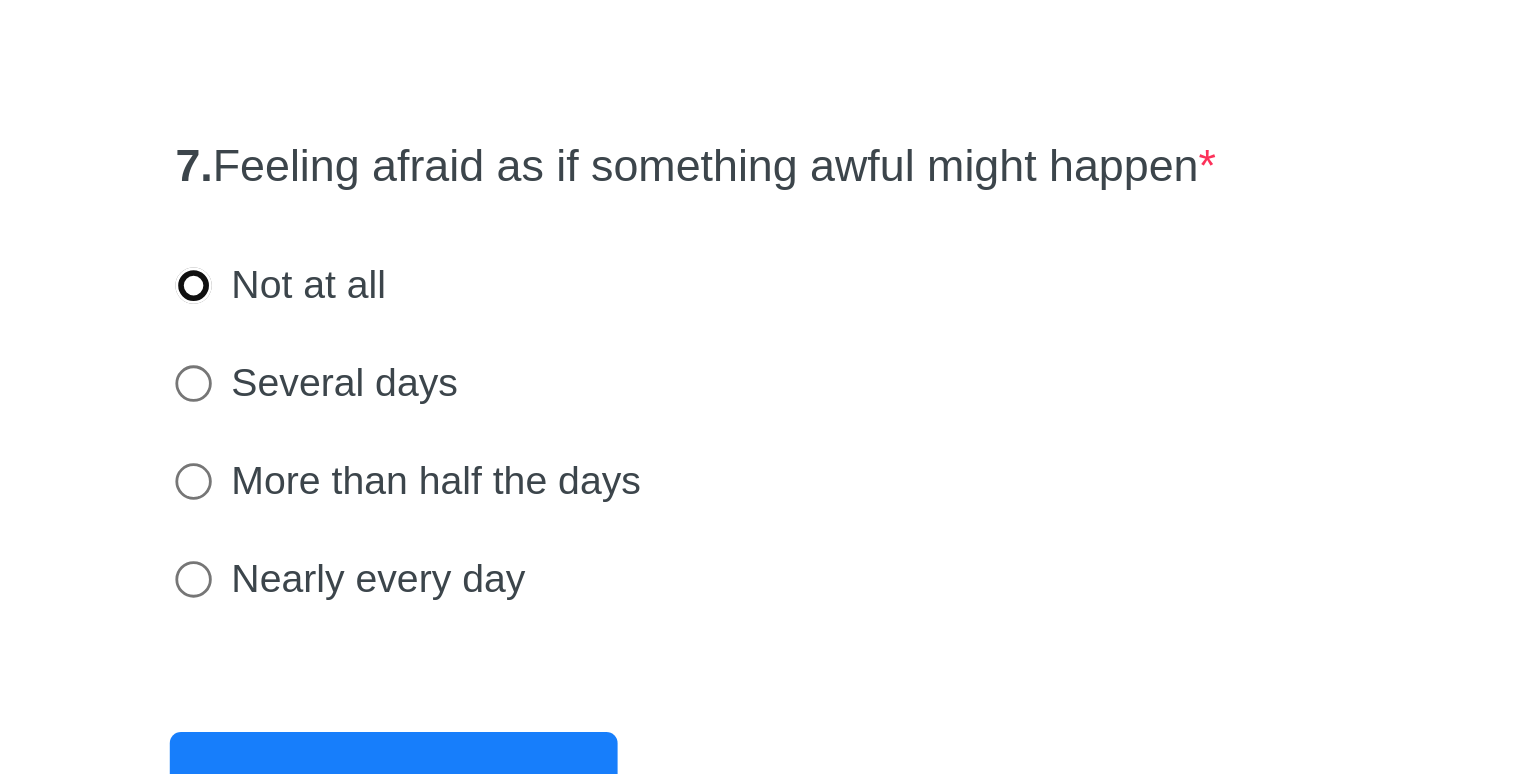 radio on "true" 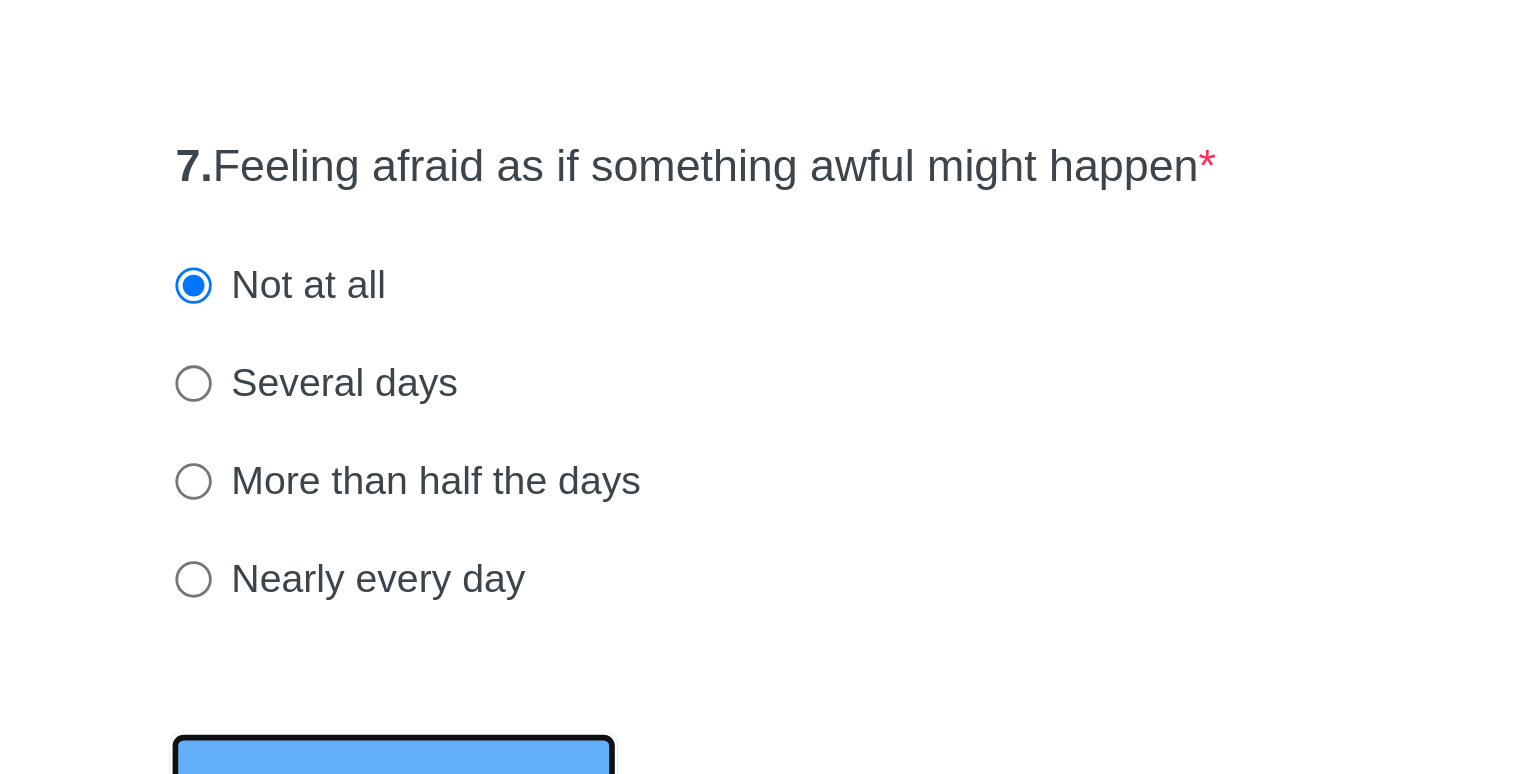 click on "Submit" at bounding box center [578, 782] 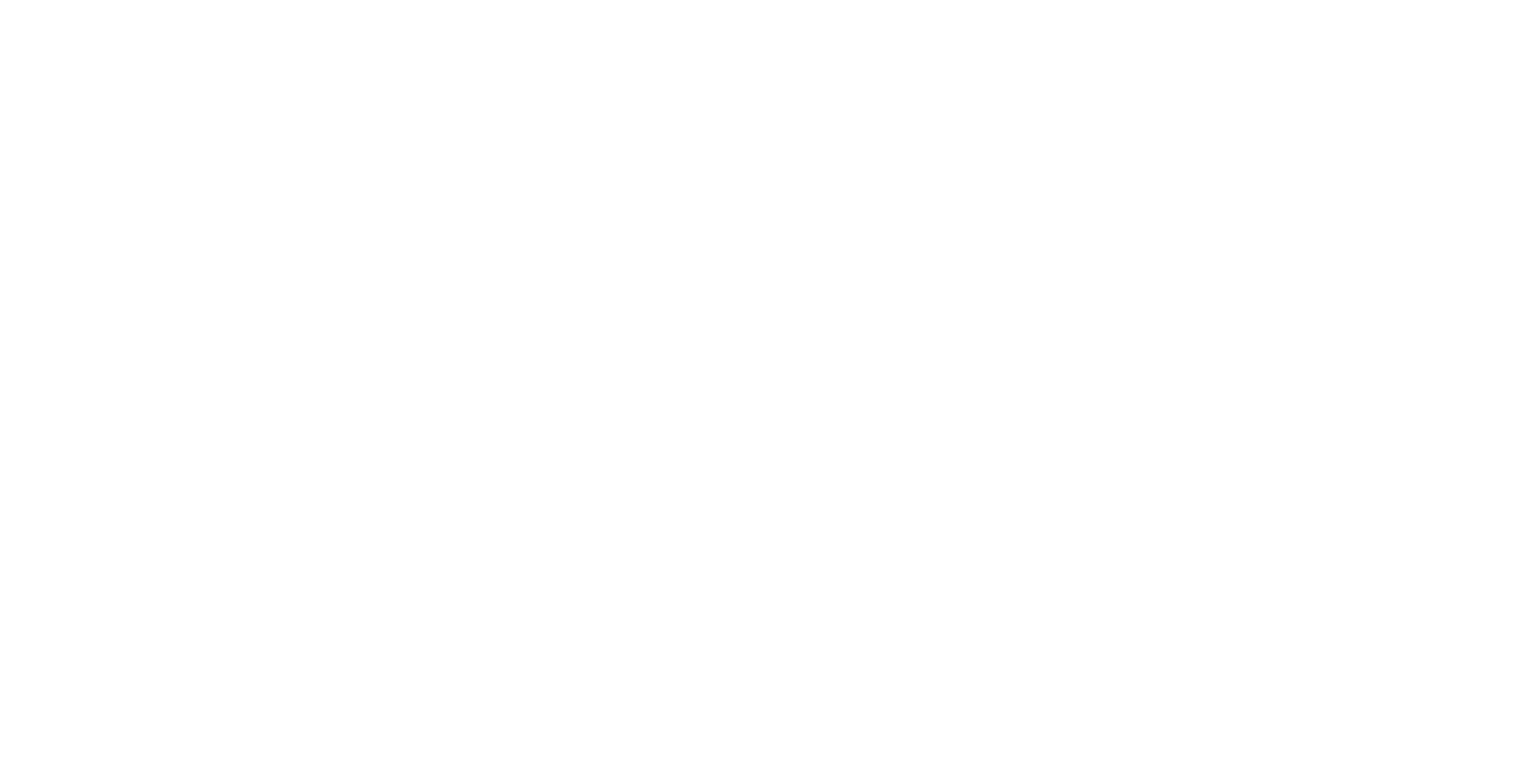 scroll, scrollTop: 0, scrollLeft: 0, axis: both 